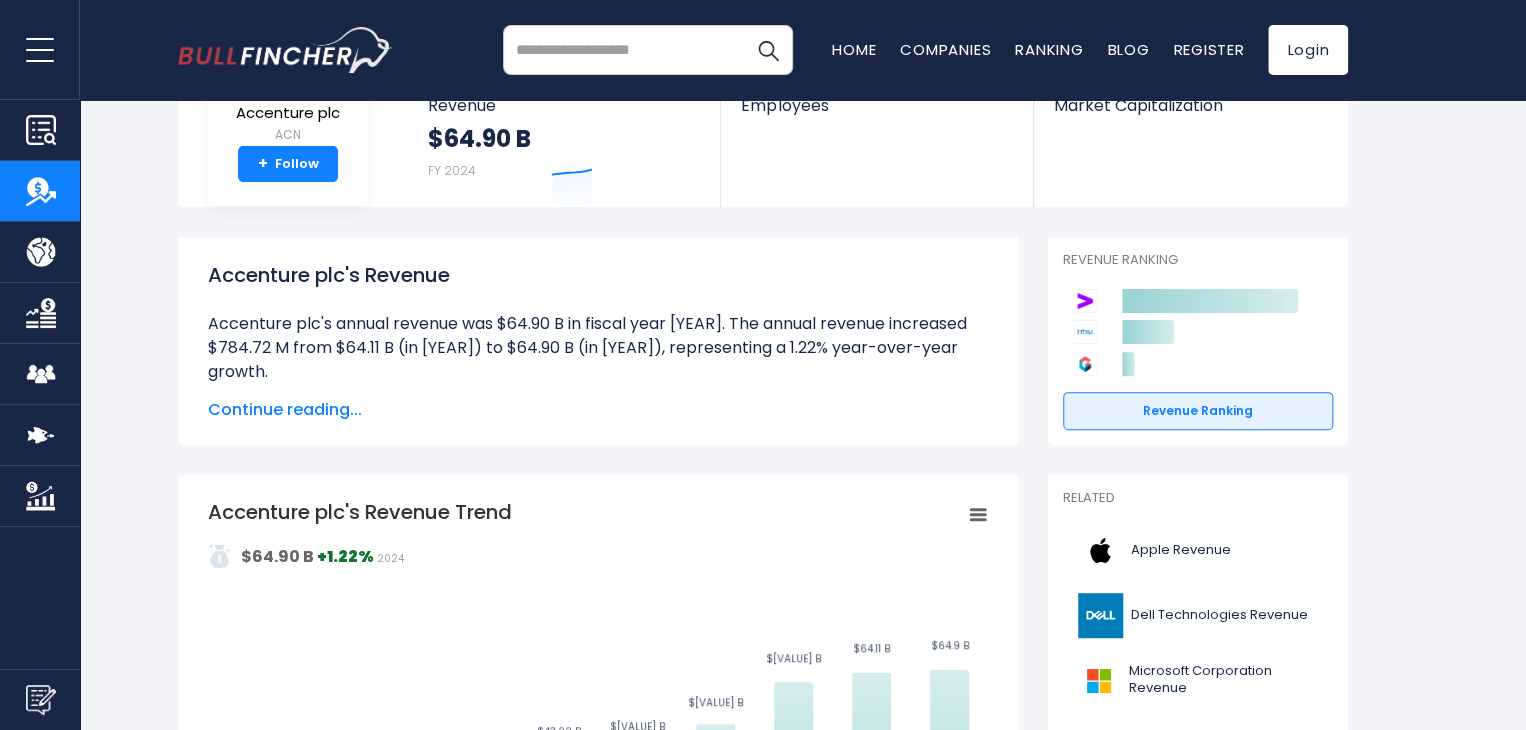scroll, scrollTop: 132, scrollLeft: 0, axis: vertical 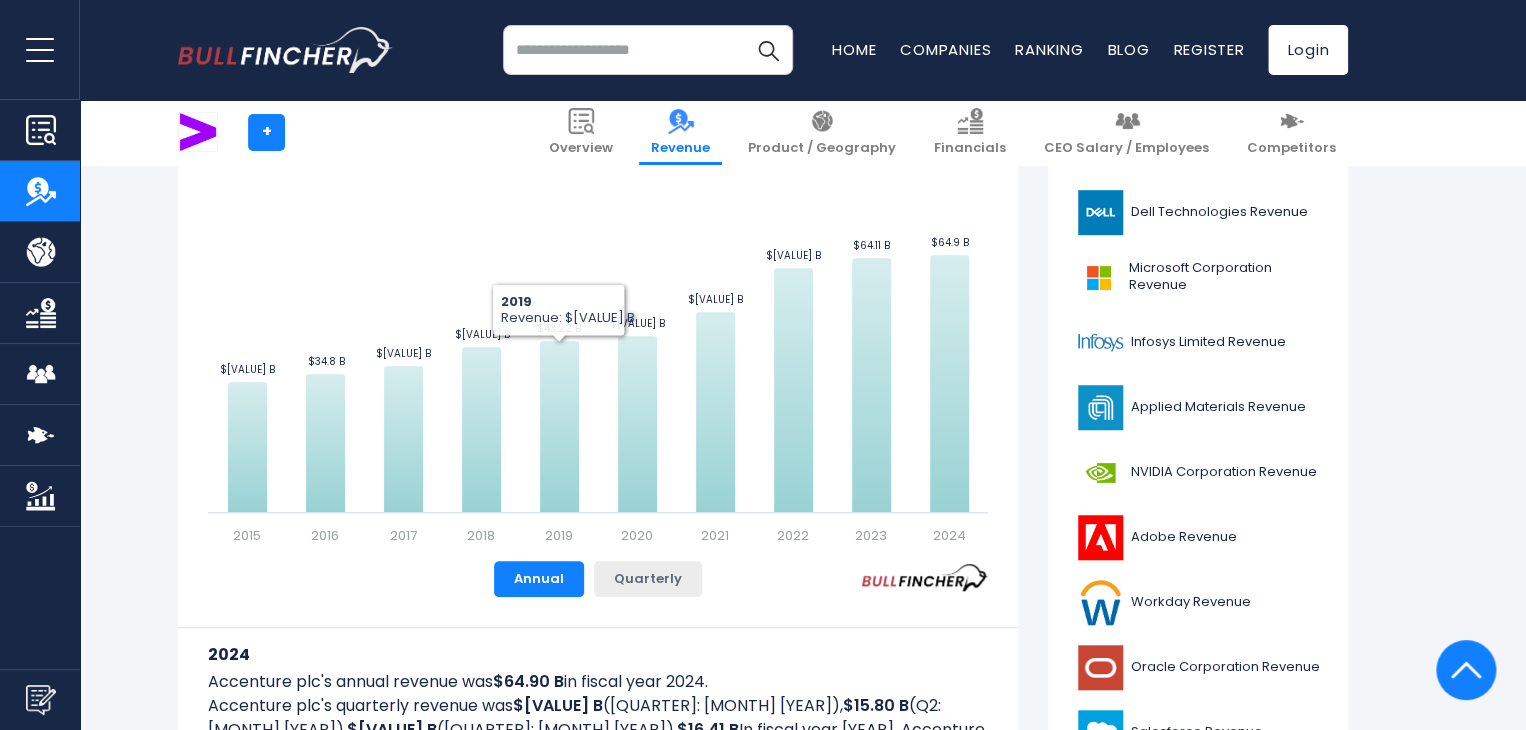 click on "Quarterly" at bounding box center (648, 579) 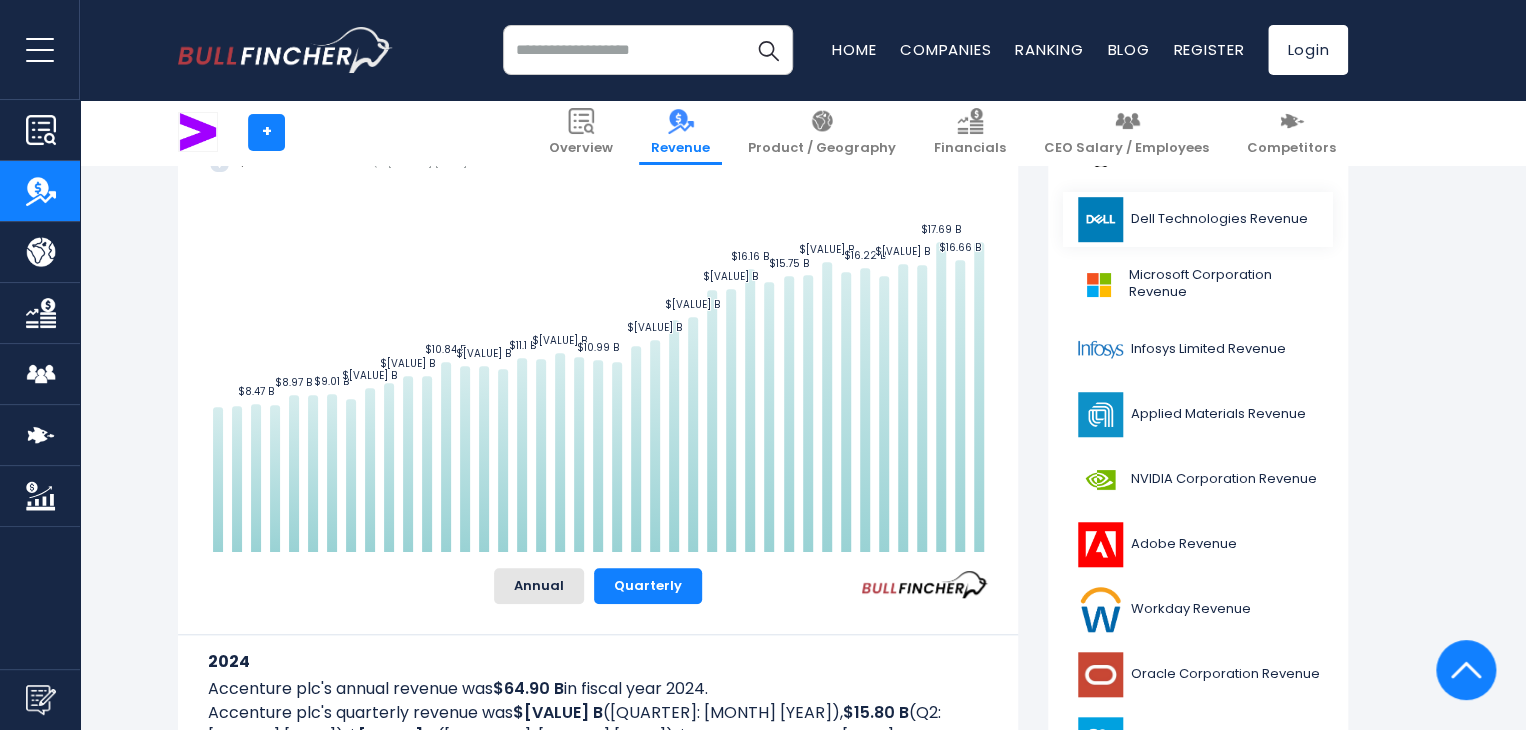 scroll, scrollTop: 528, scrollLeft: 0, axis: vertical 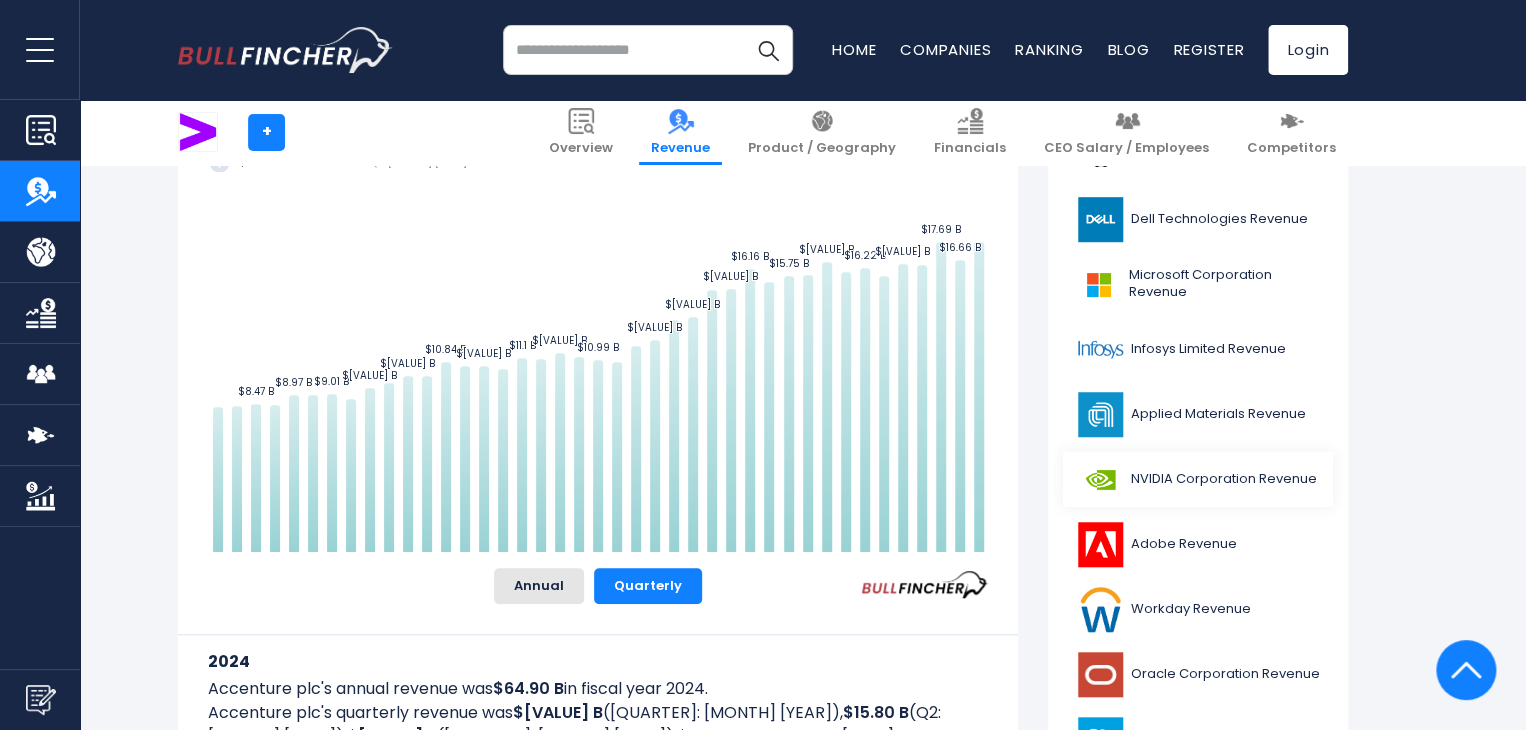 click at bounding box center [1100, 479] 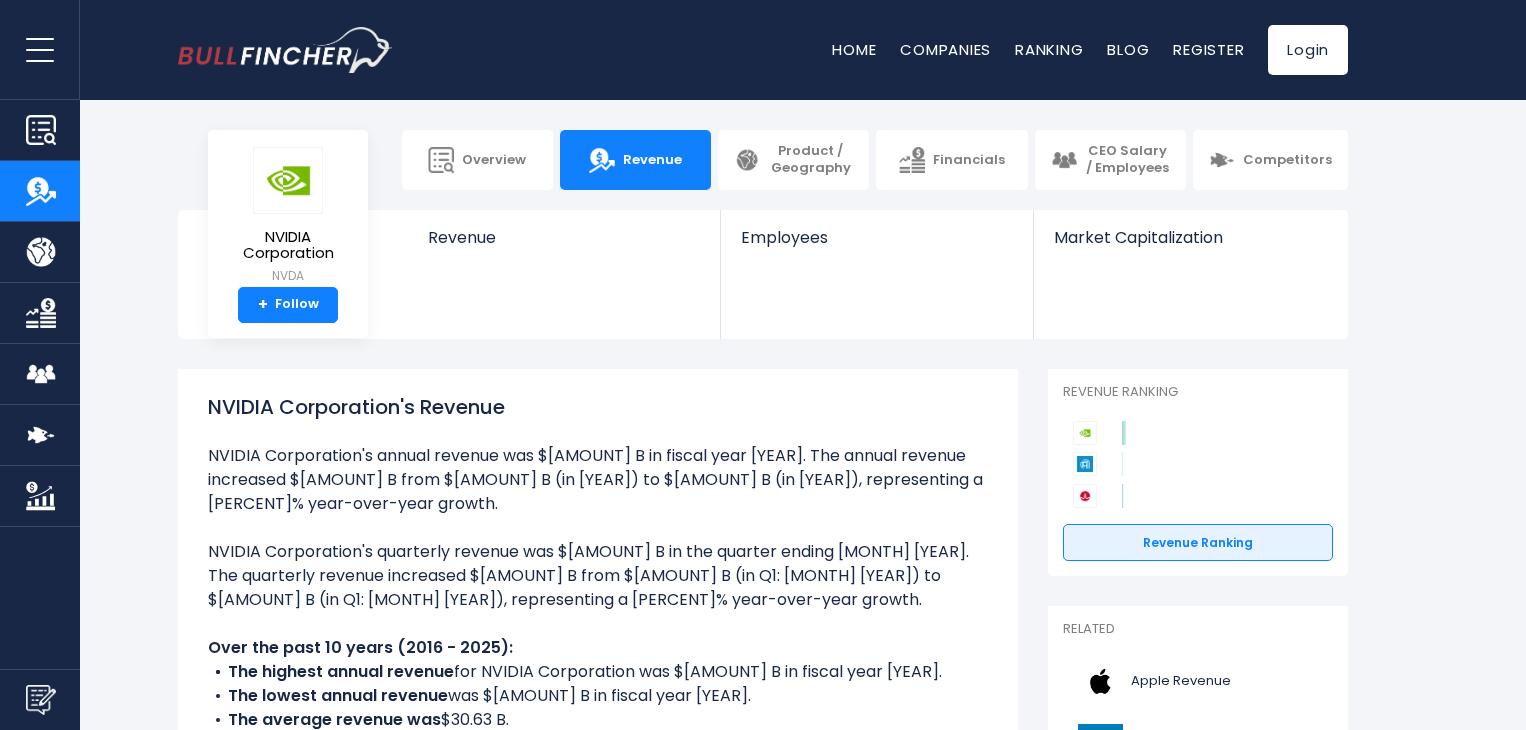 scroll, scrollTop: 0, scrollLeft: 0, axis: both 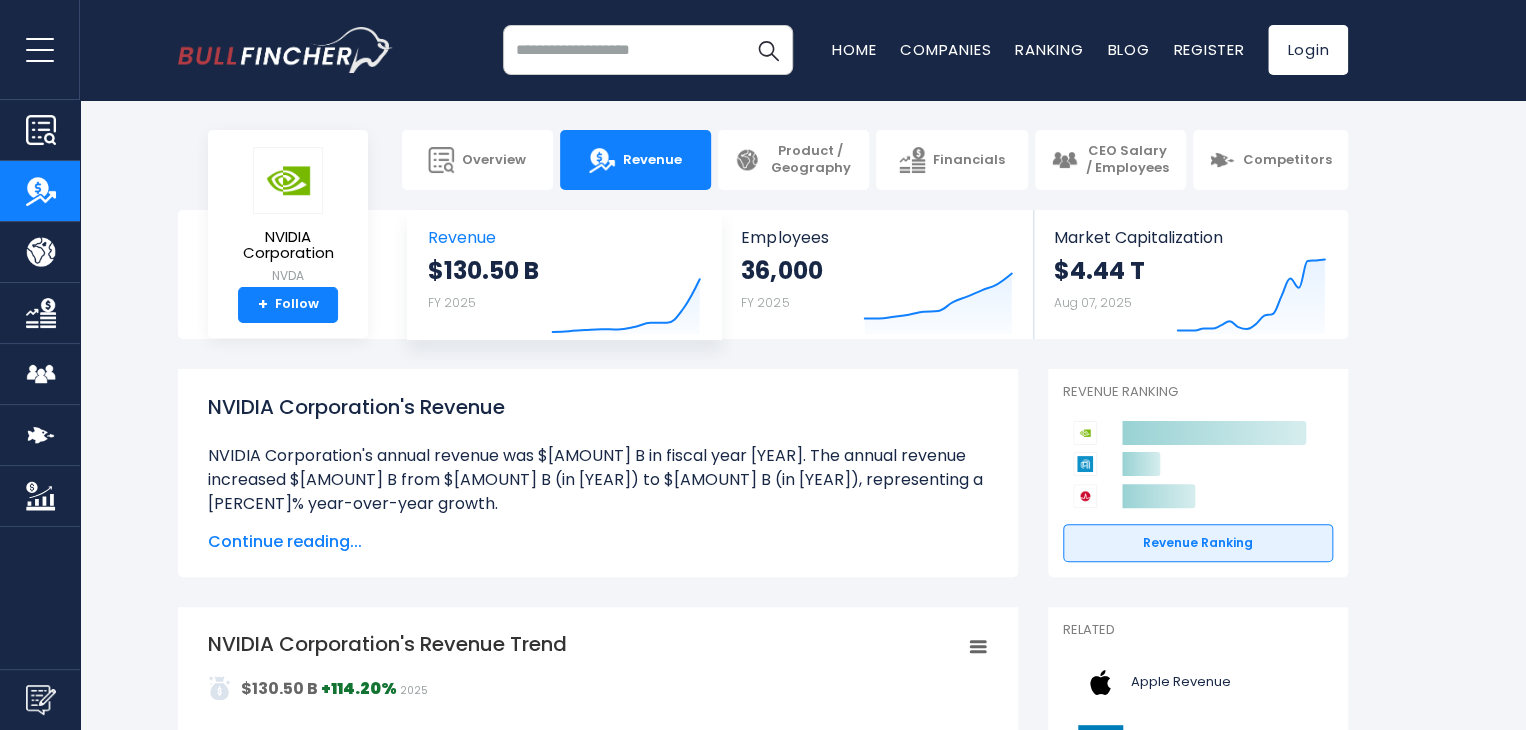 click on "Created with Highcharts 12.1.2" 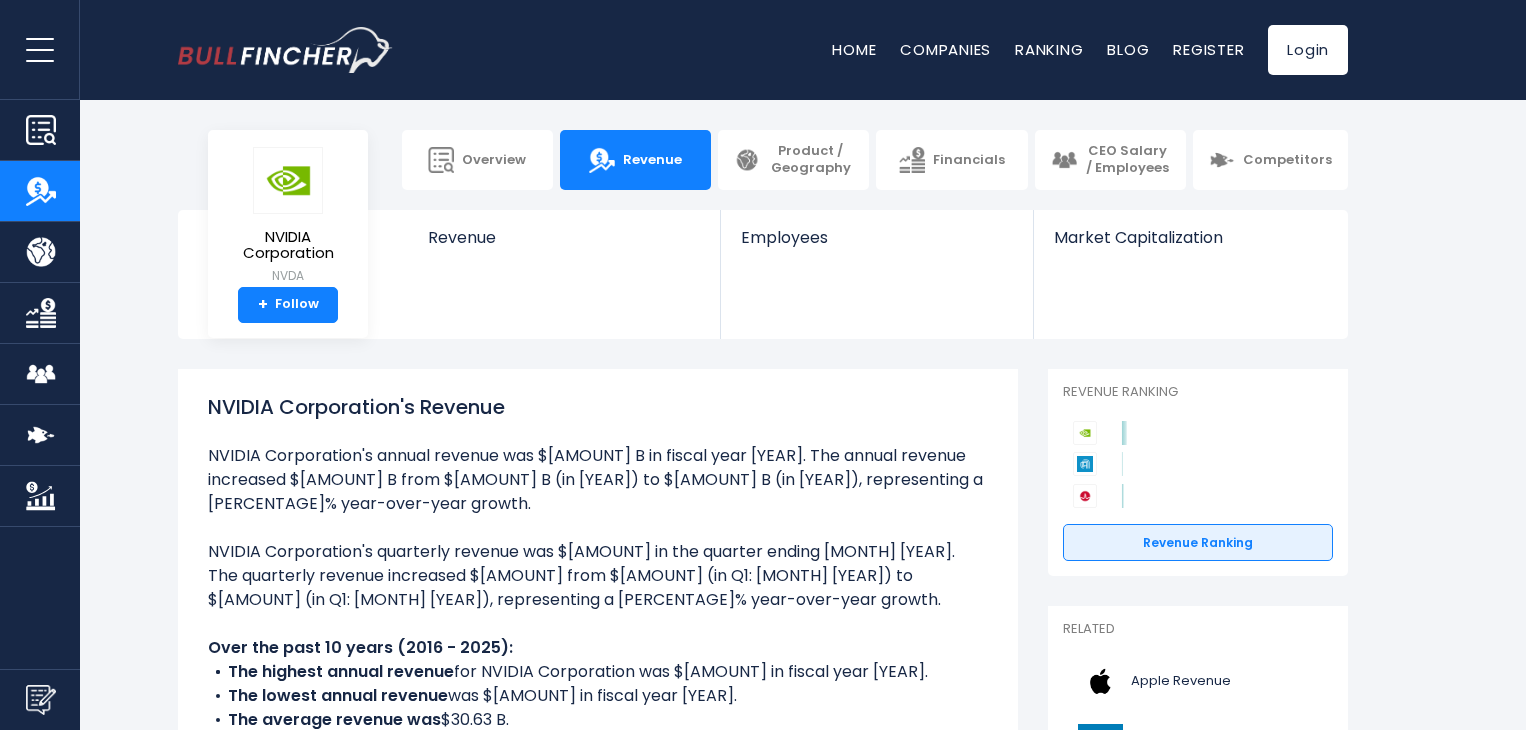 scroll, scrollTop: 0, scrollLeft: 0, axis: both 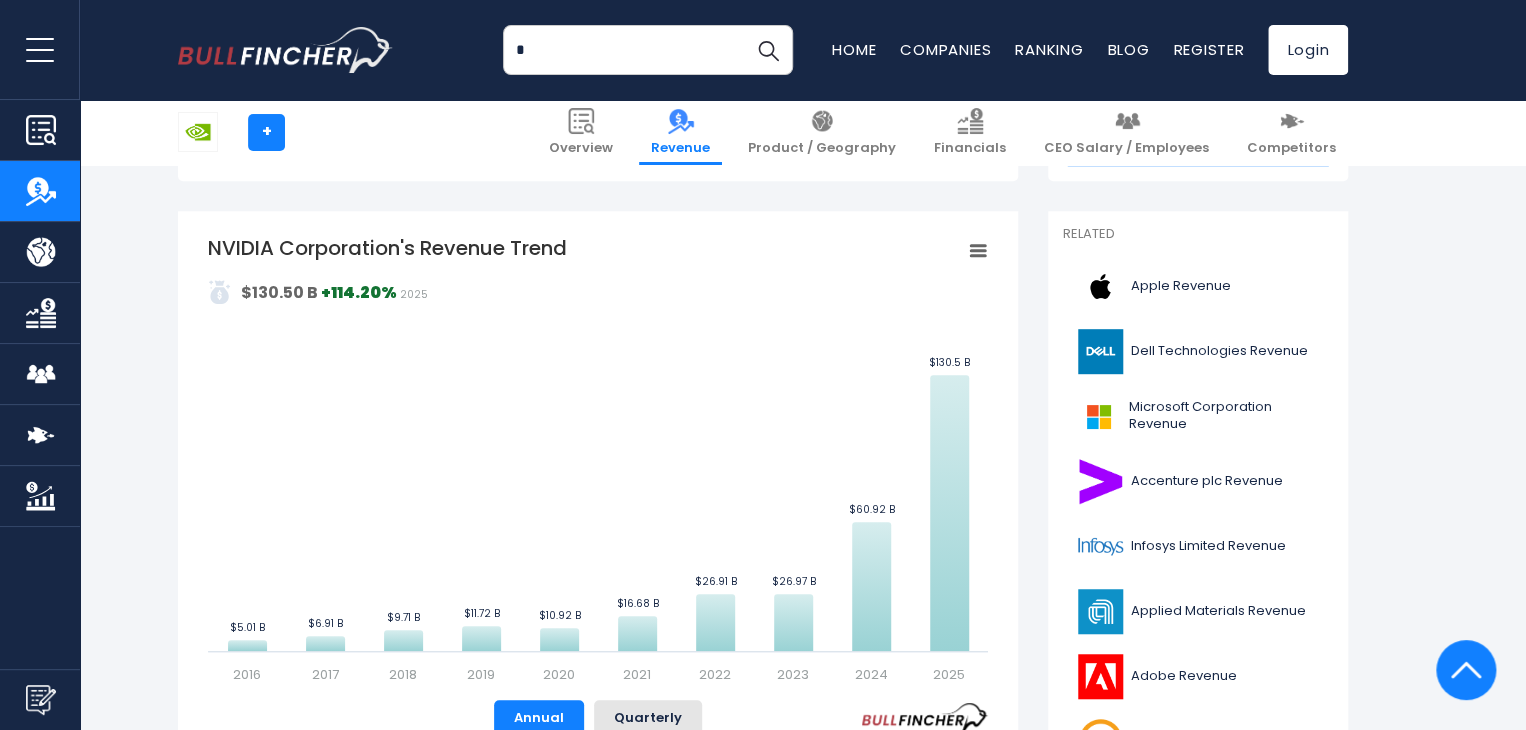 click on "*" at bounding box center (648, 50) 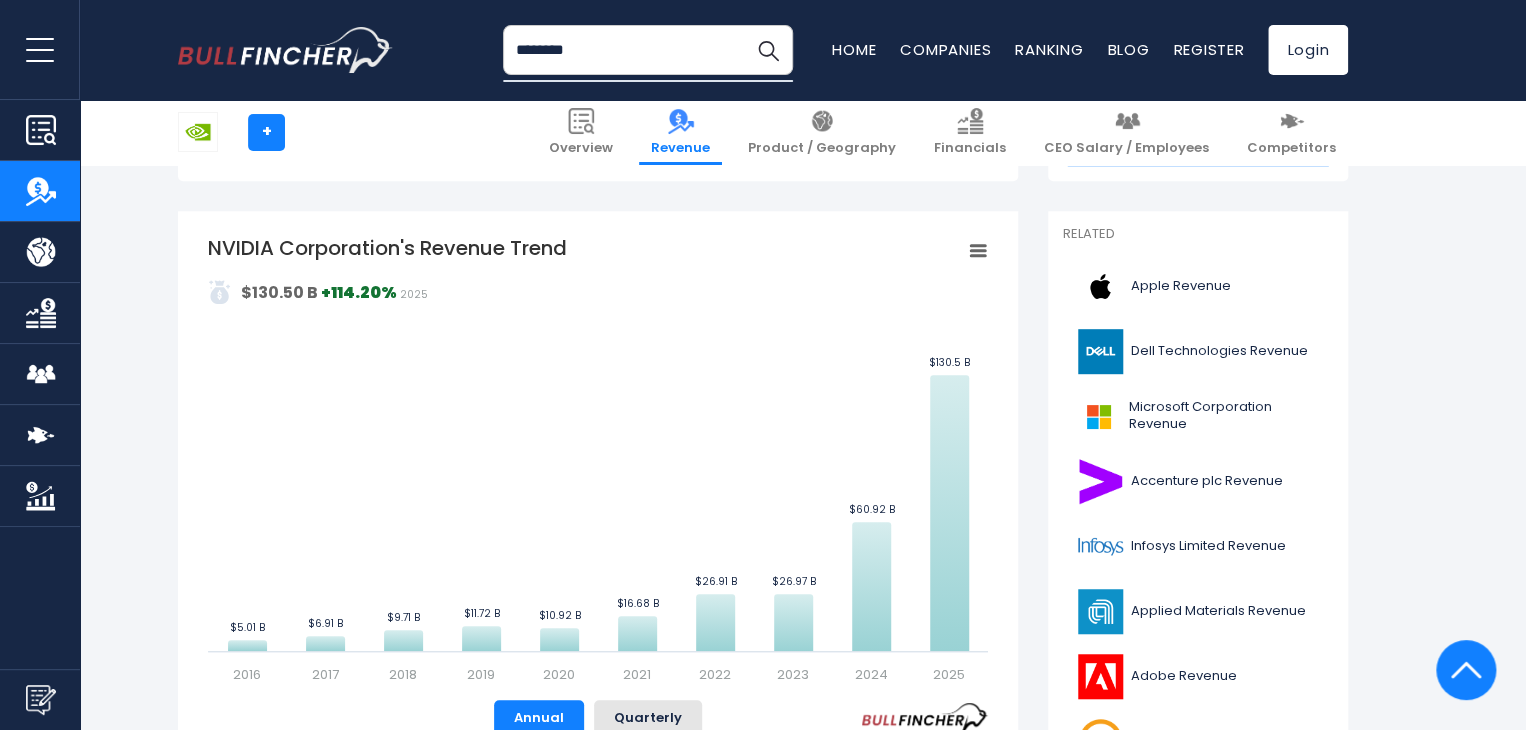 type on "********" 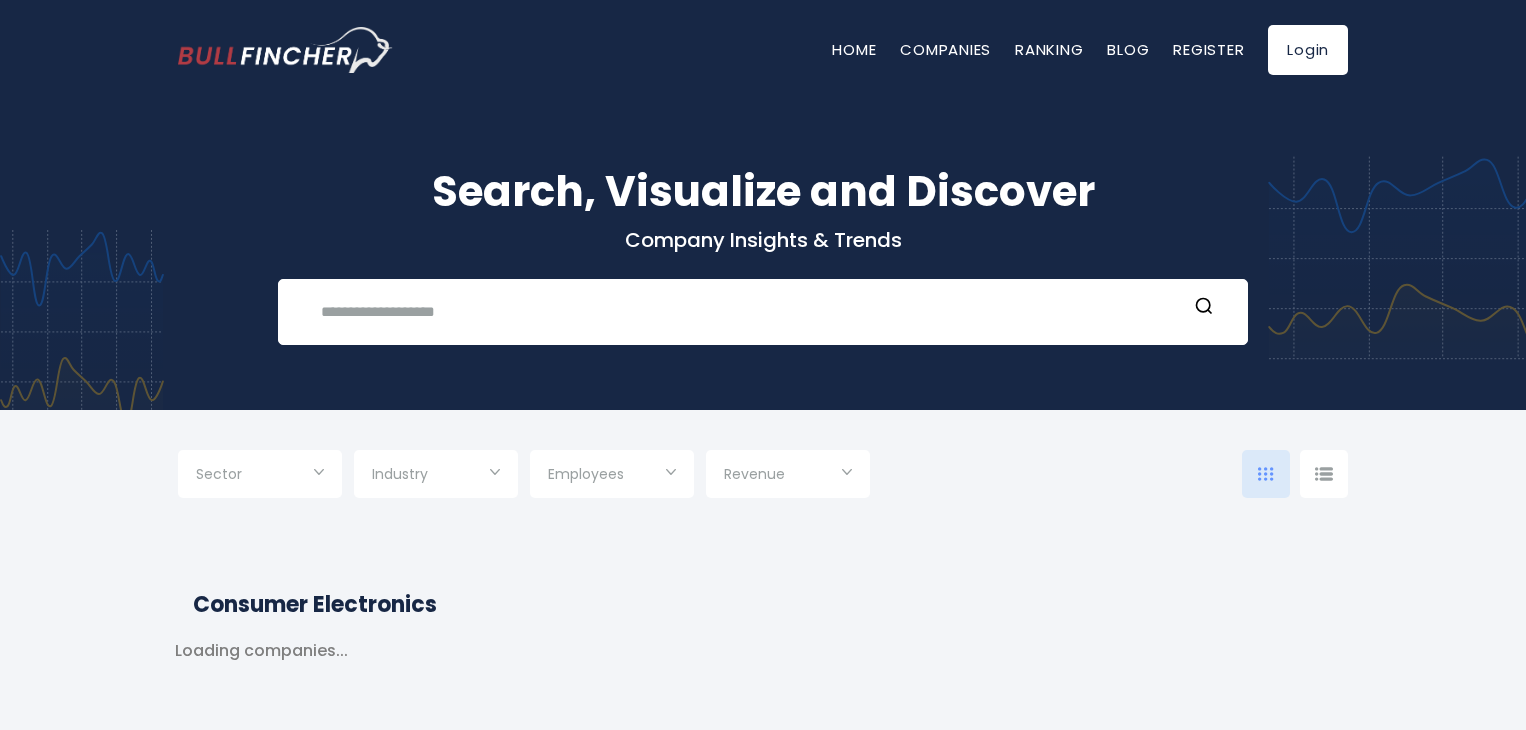 scroll, scrollTop: 0, scrollLeft: 0, axis: both 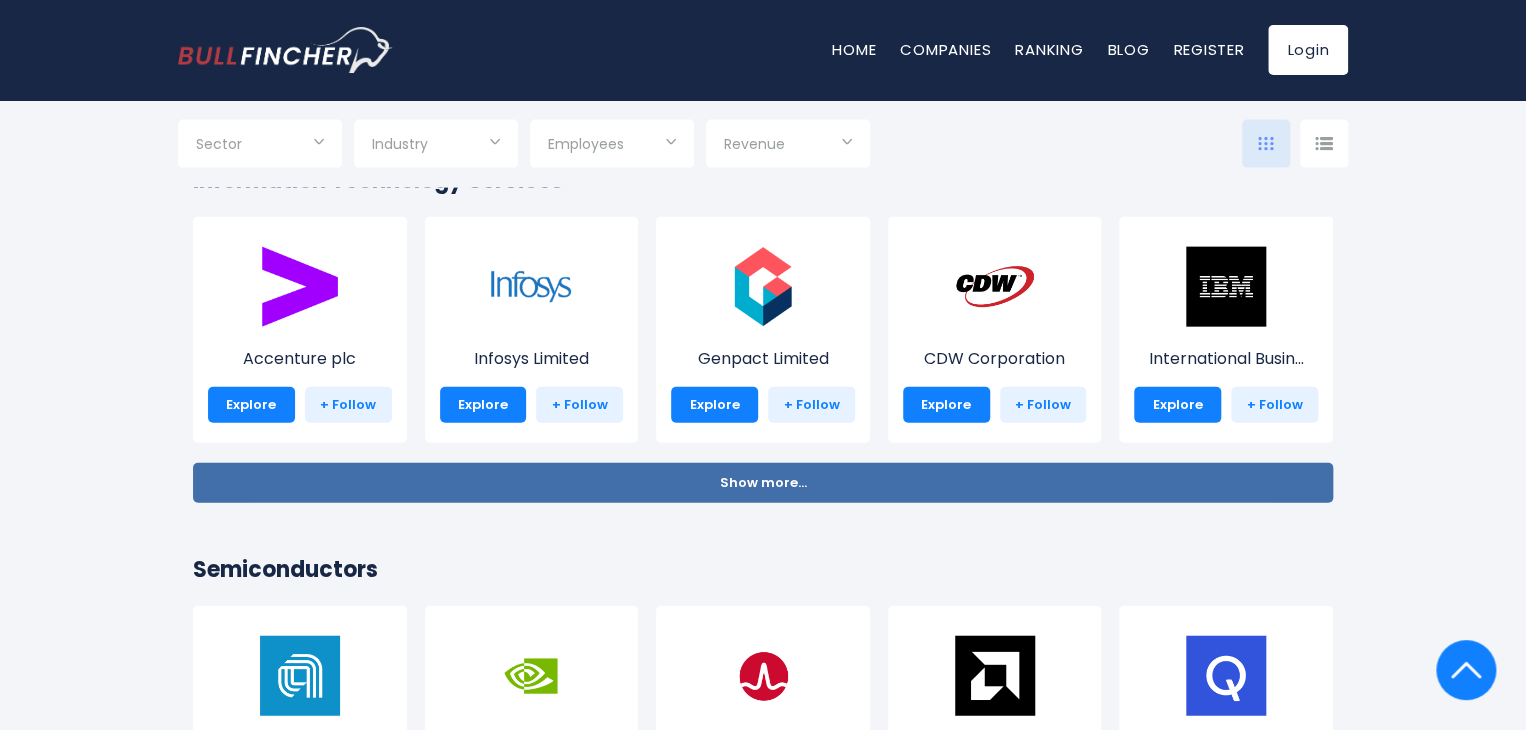 click on "Show more...
Show less..." at bounding box center [763, 483] 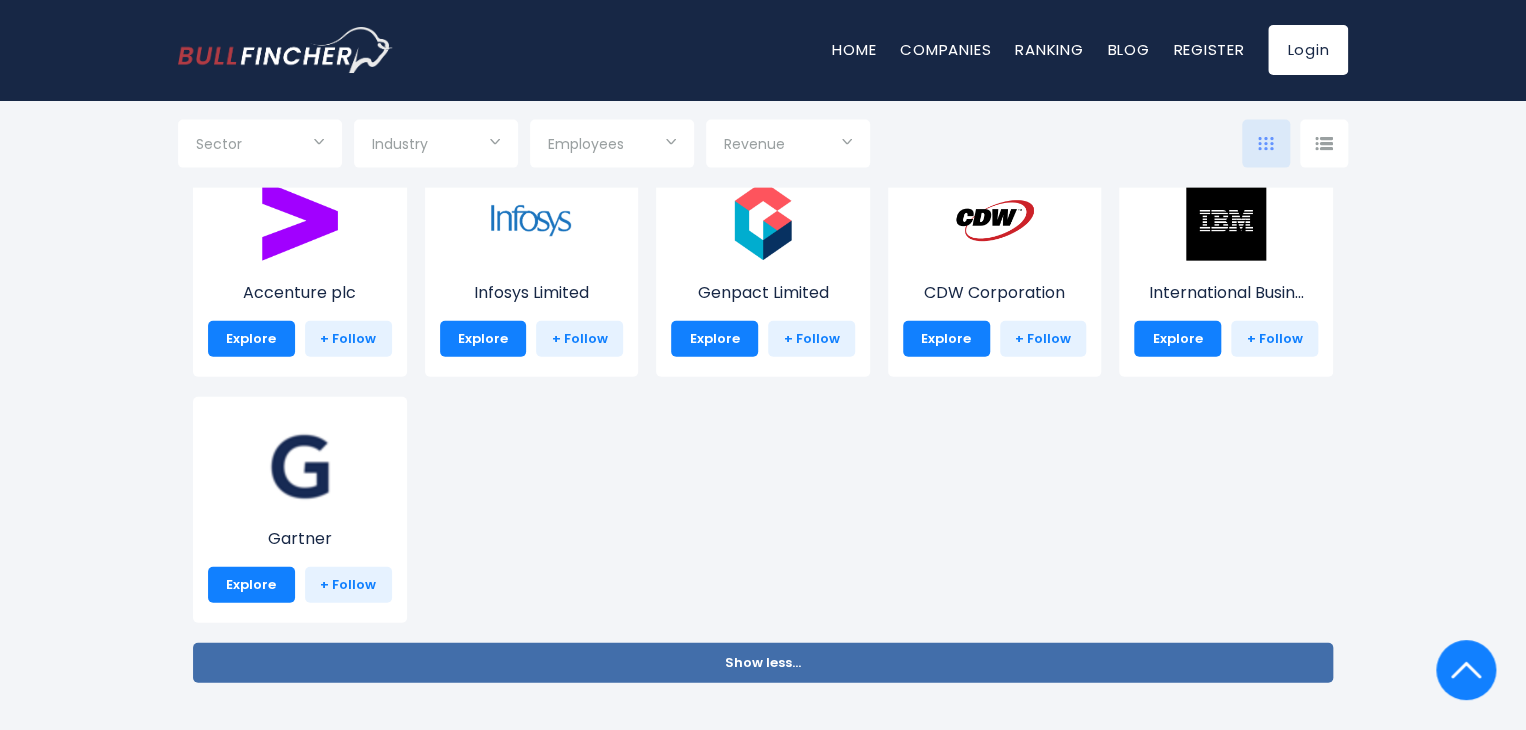 scroll, scrollTop: 2215, scrollLeft: 0, axis: vertical 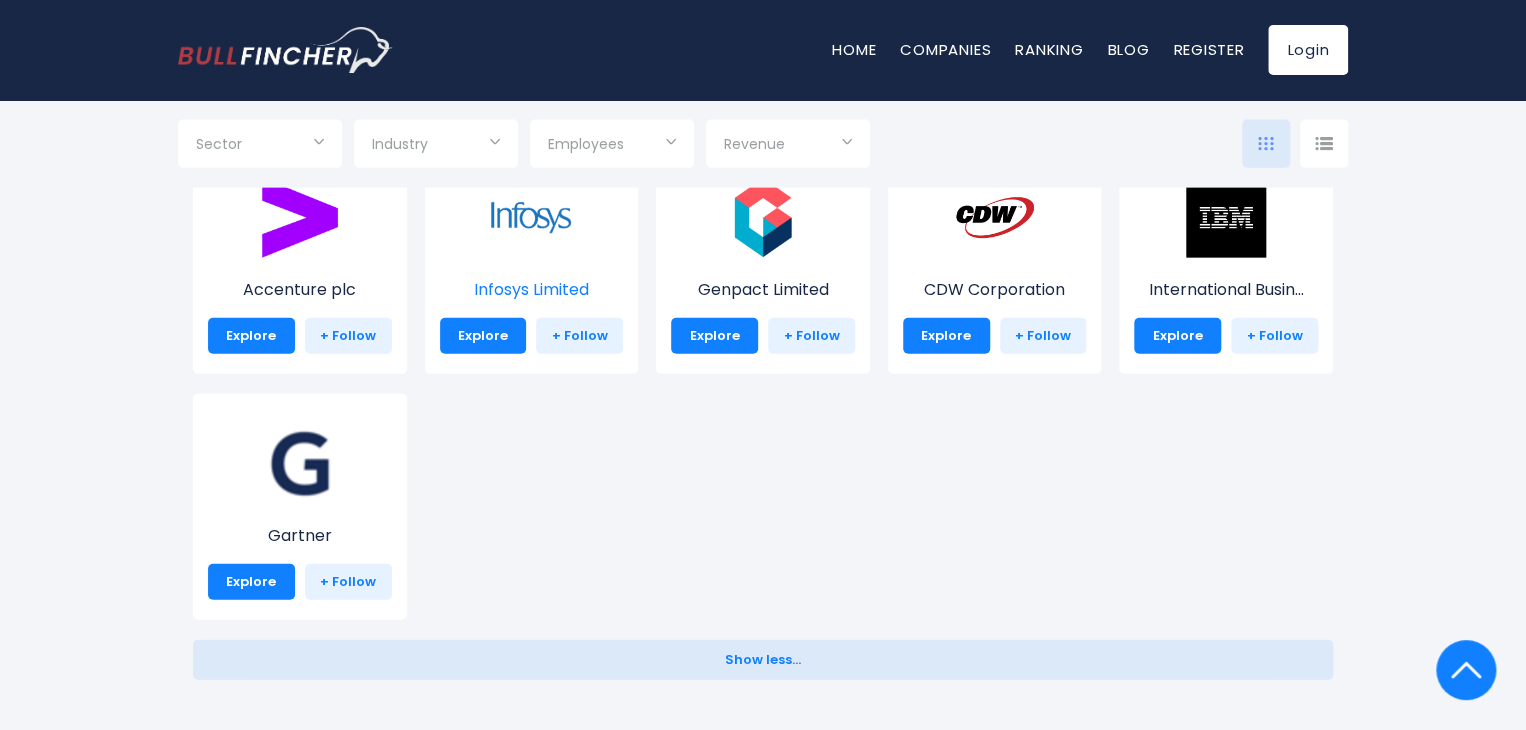 click at bounding box center (531, 218) 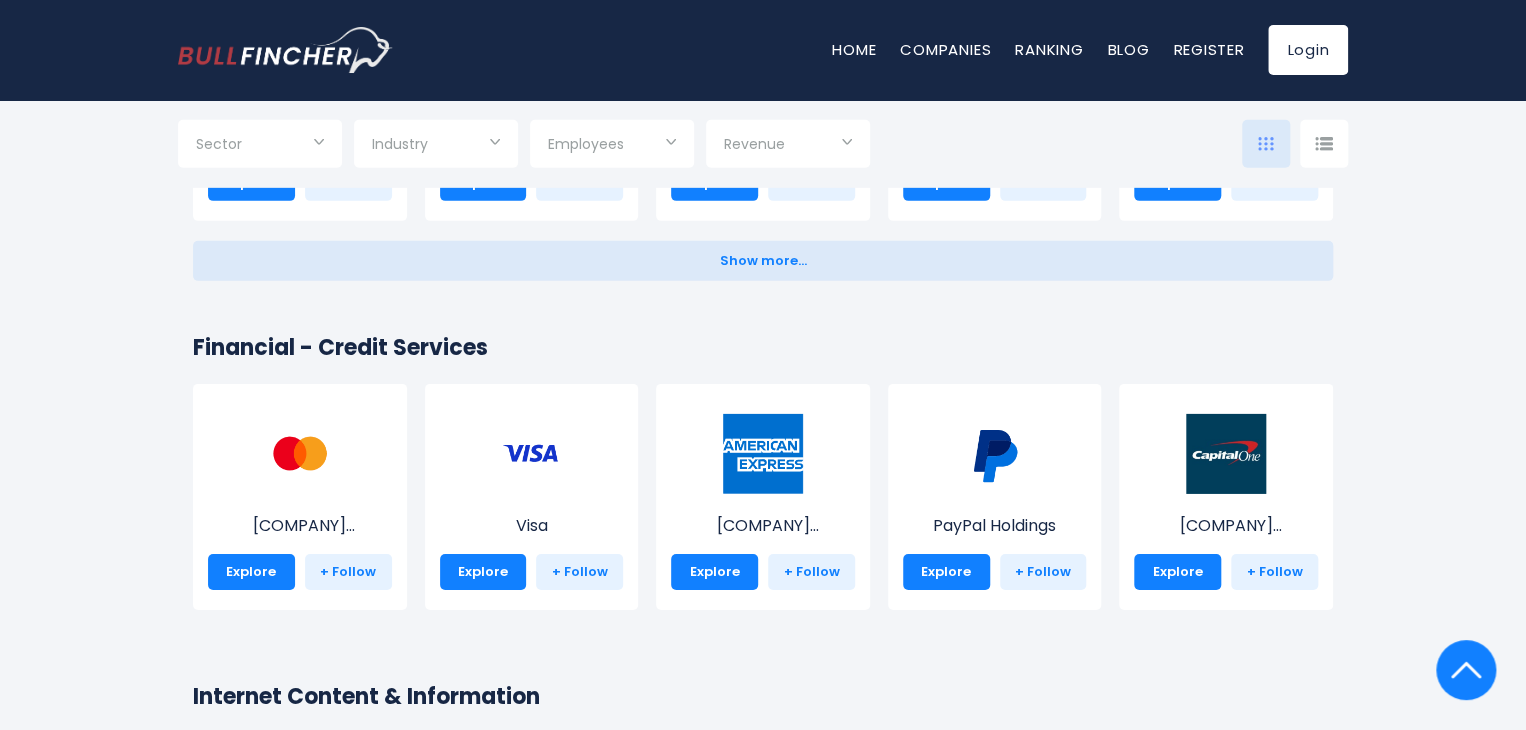 scroll, scrollTop: 3047, scrollLeft: 0, axis: vertical 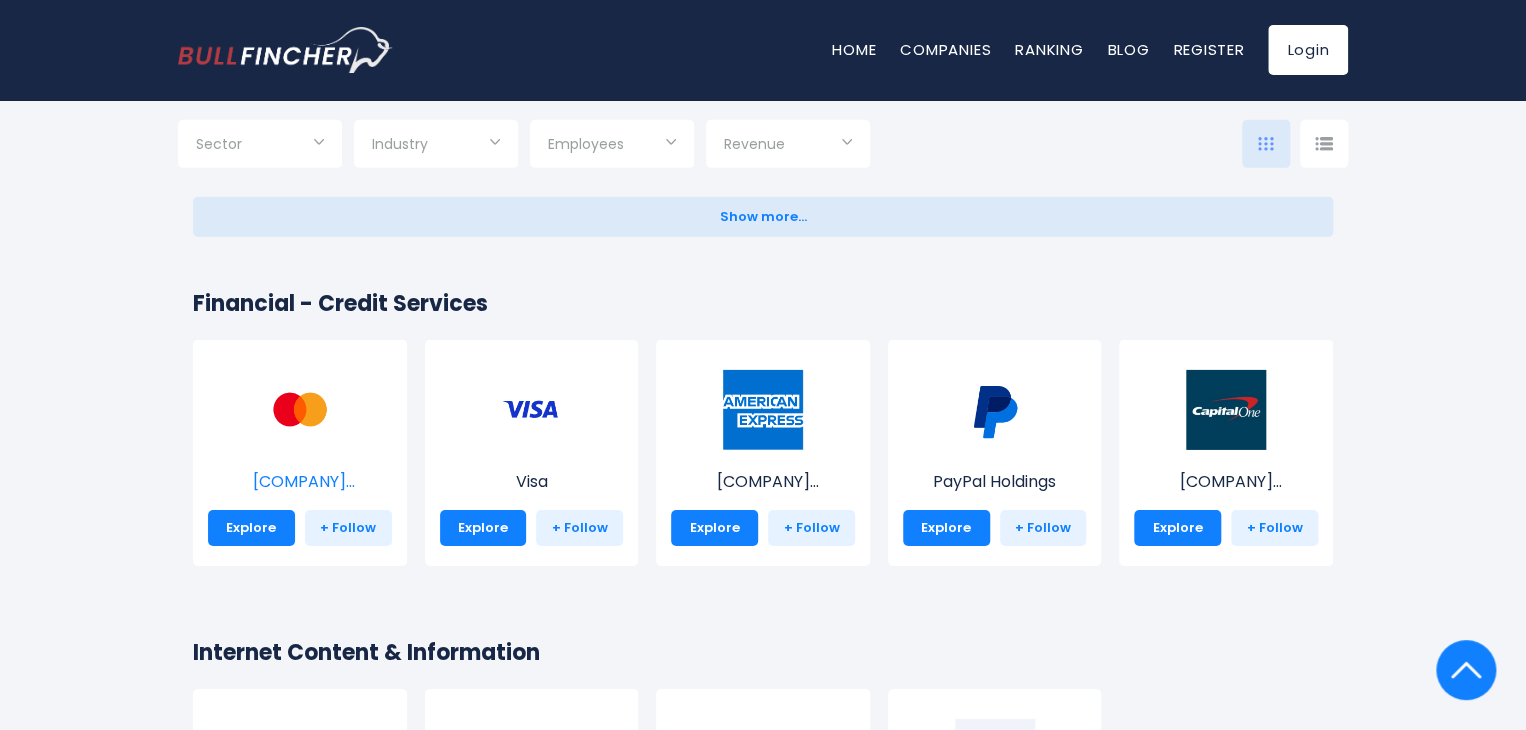 click at bounding box center [300, 410] 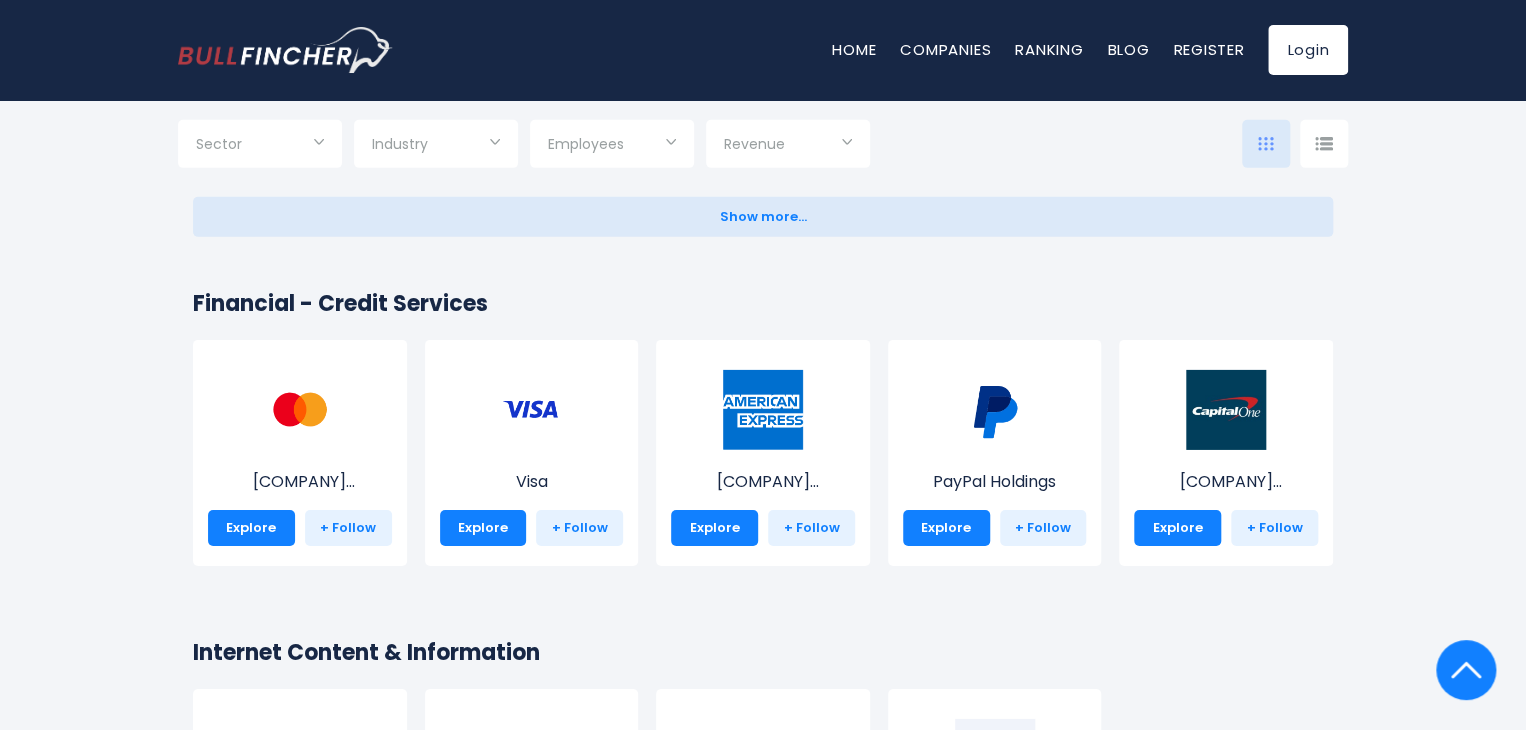 click on "American Express Co...
Explore
+ Follow" at bounding box center (763, 453) 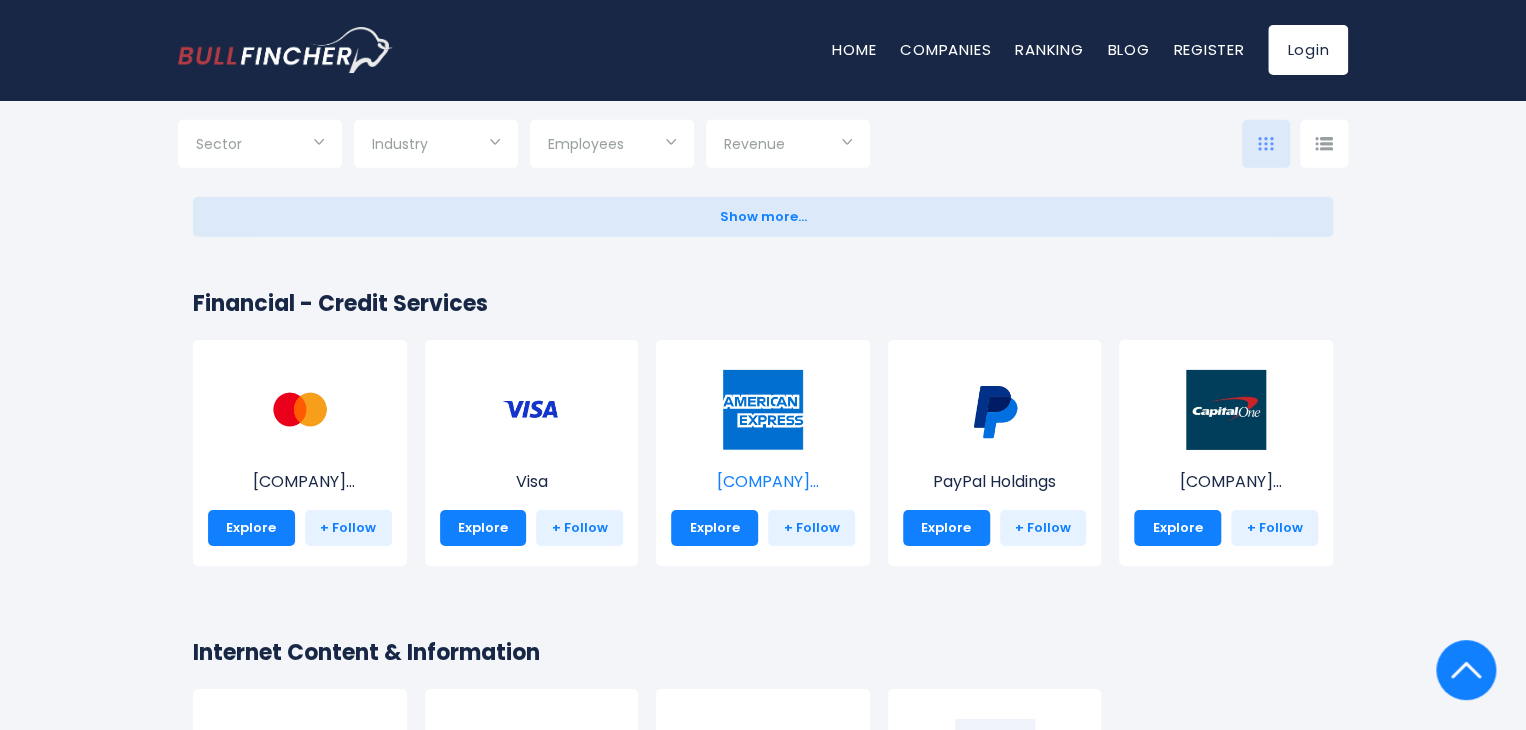 click at bounding box center [763, 410] 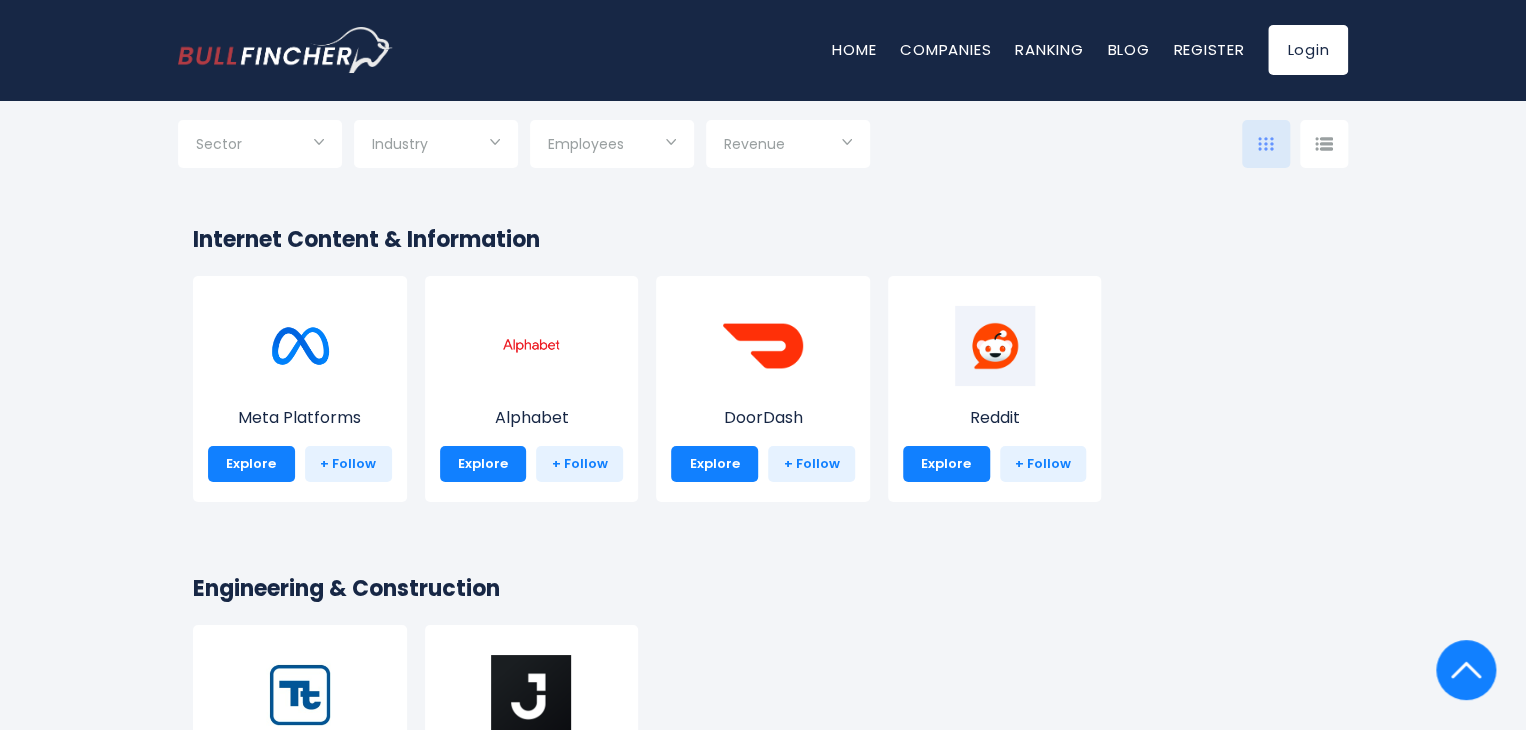 scroll, scrollTop: 3434, scrollLeft: 0, axis: vertical 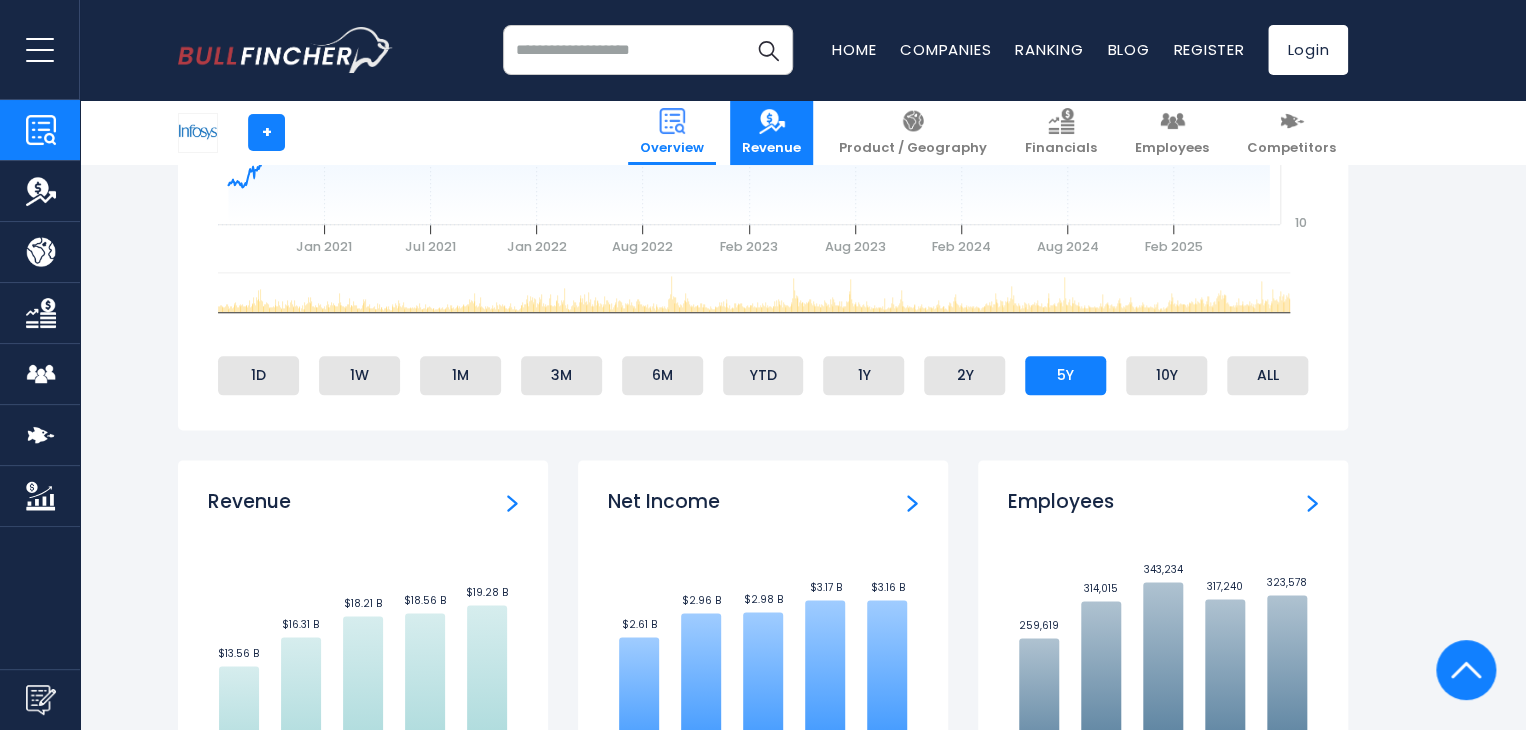 click on "Revenue" at bounding box center [771, 148] 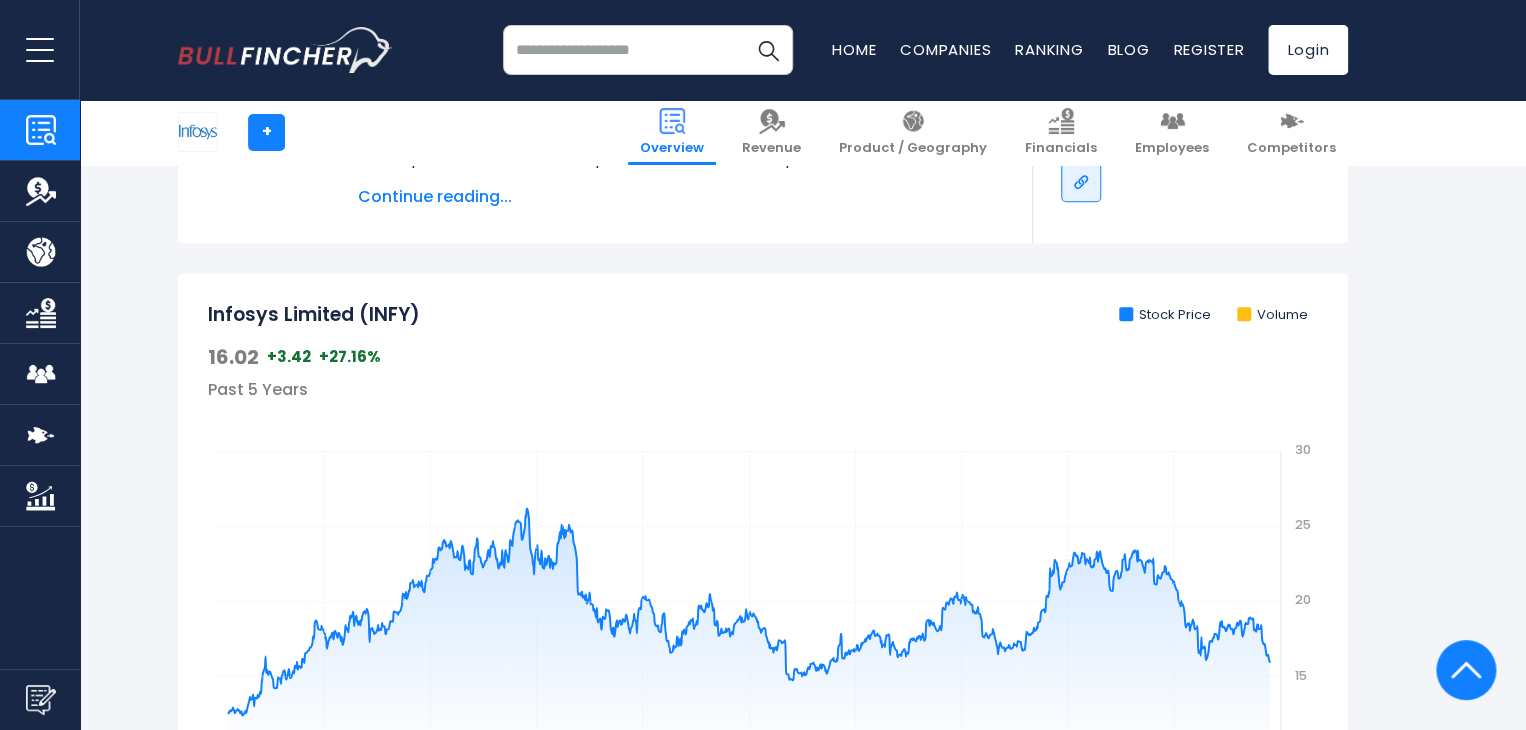 scroll, scrollTop: 471, scrollLeft: 0, axis: vertical 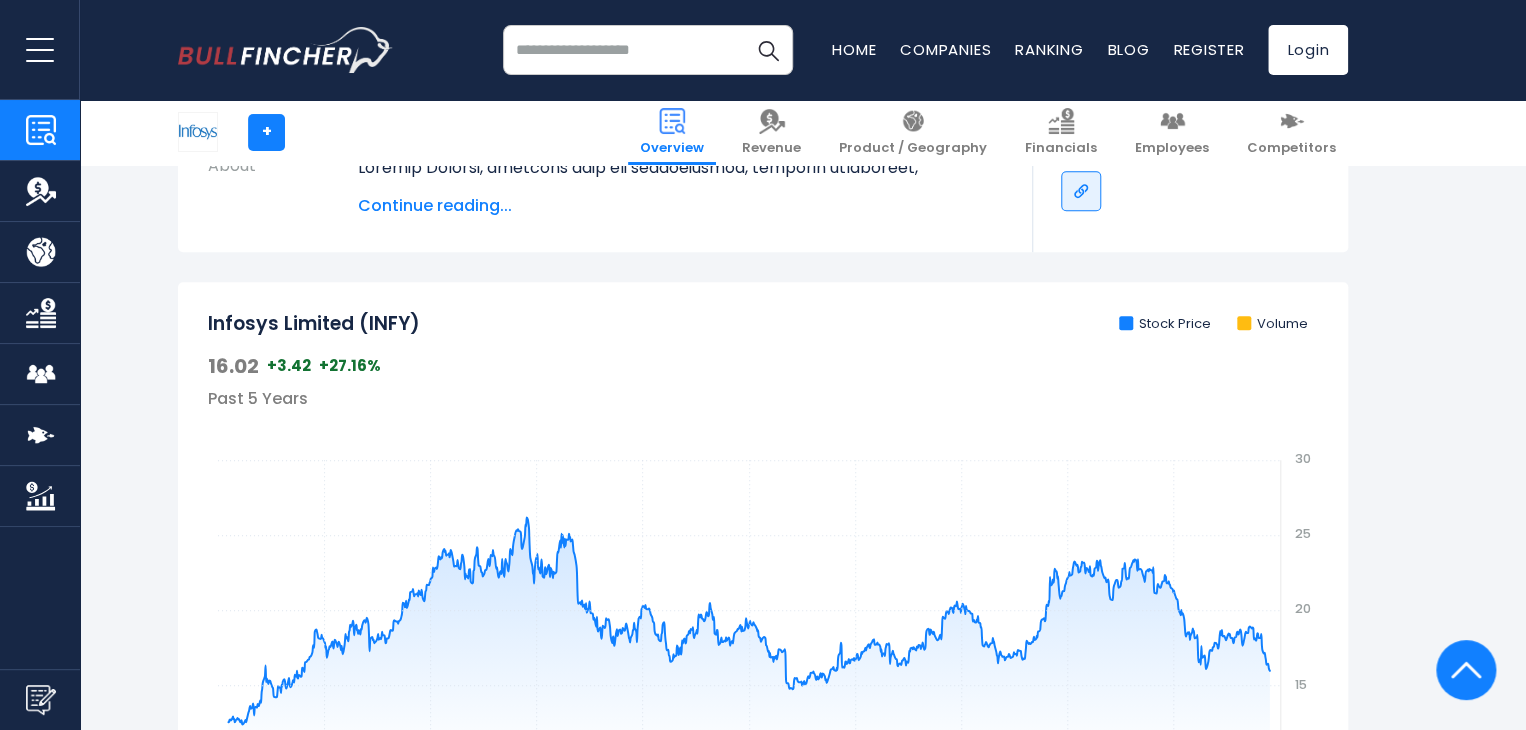 click on "Past 5 Years" at bounding box center (763, 399) 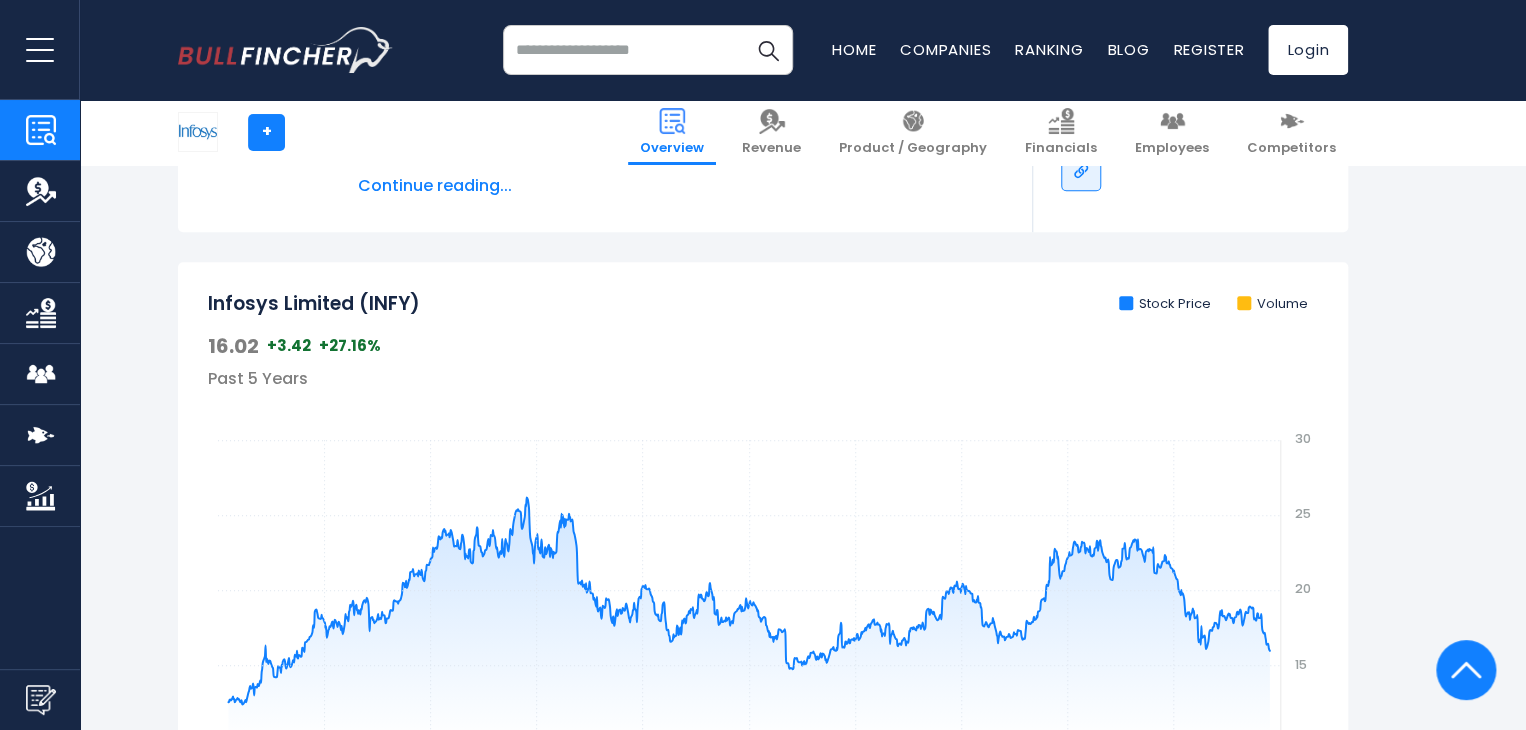 scroll, scrollTop: 496, scrollLeft: 0, axis: vertical 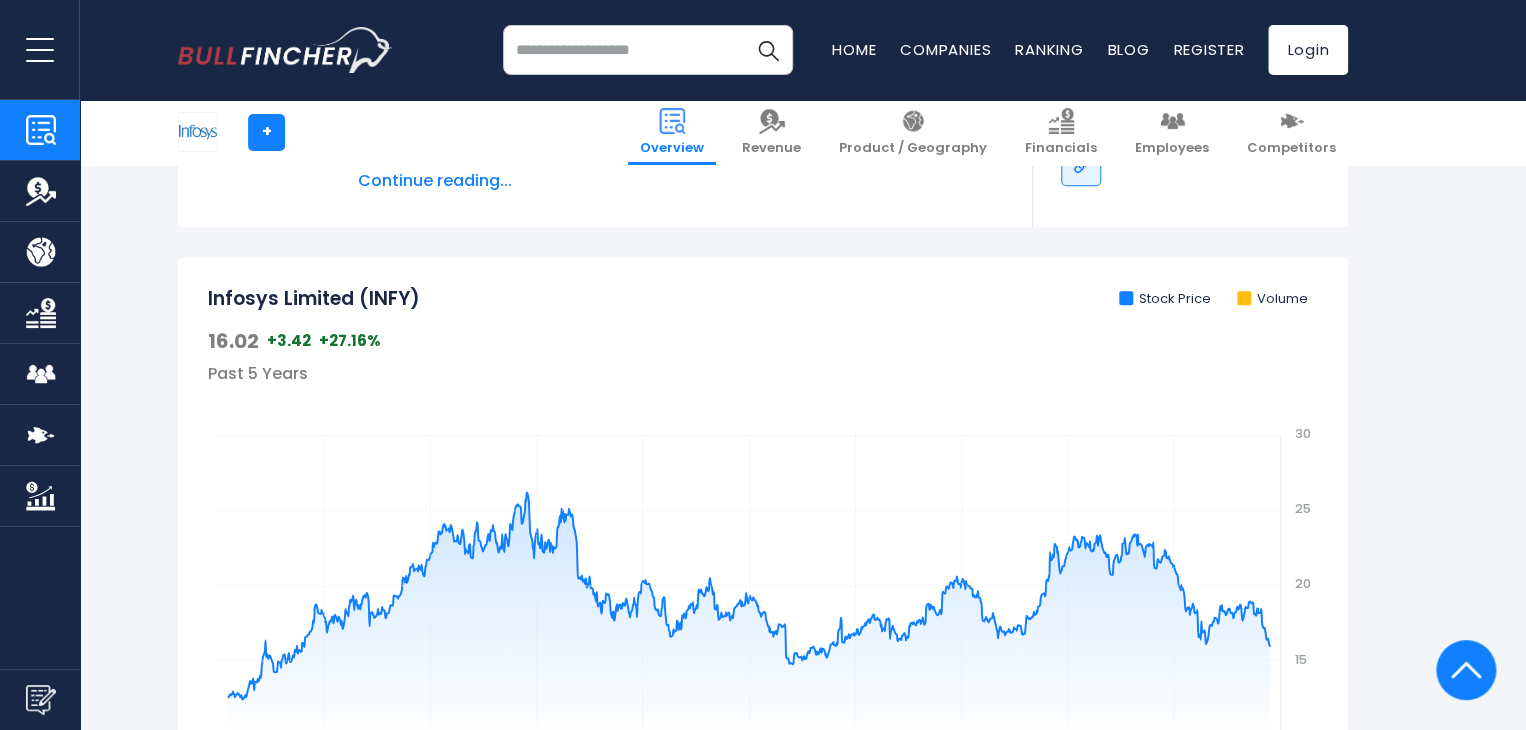 click on "Recent searches
Trending searches
Apple Overview Meta Platforms Employees" at bounding box center (763, 50) 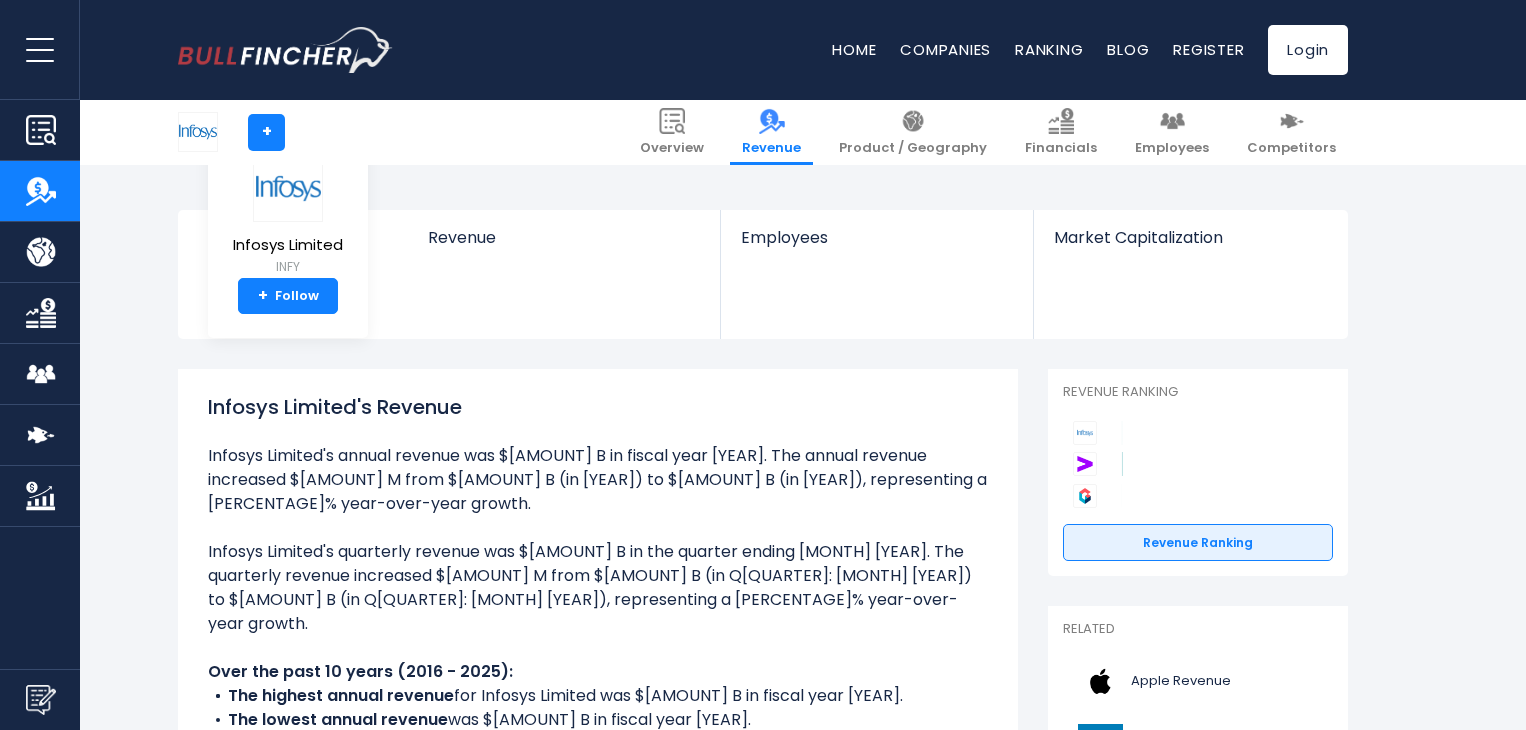 scroll, scrollTop: 583, scrollLeft: 0, axis: vertical 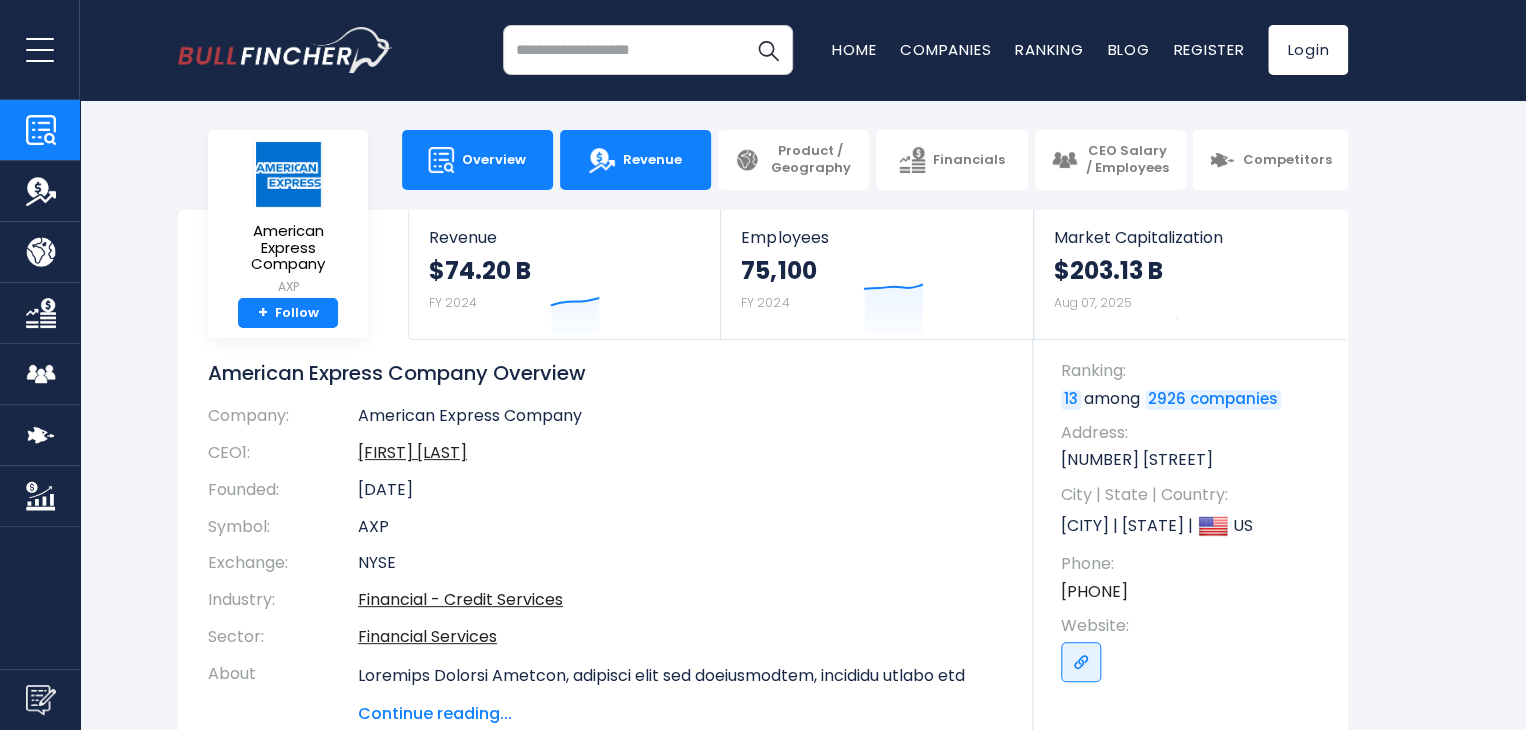 click on "Revenue" at bounding box center [652, 160] 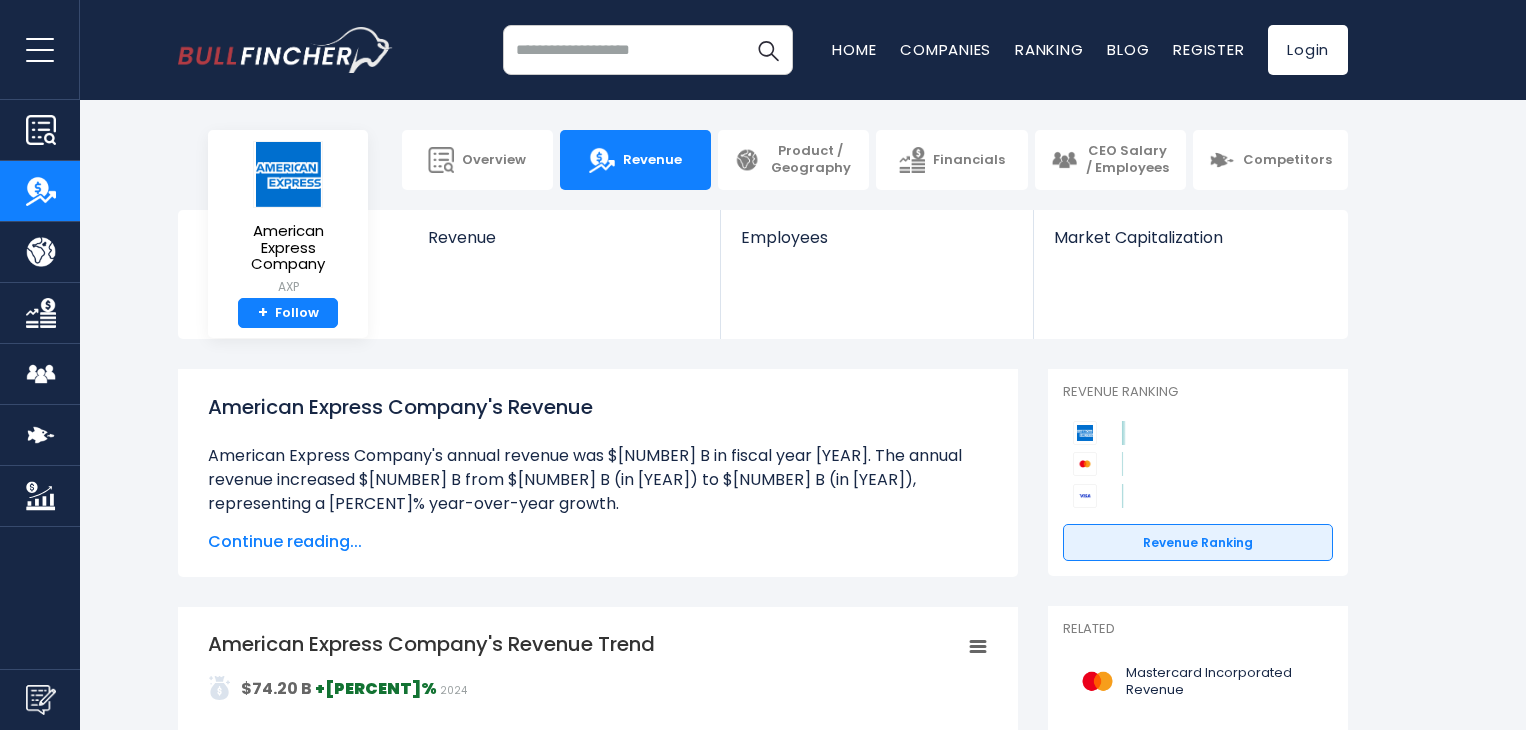 scroll, scrollTop: 0, scrollLeft: 0, axis: both 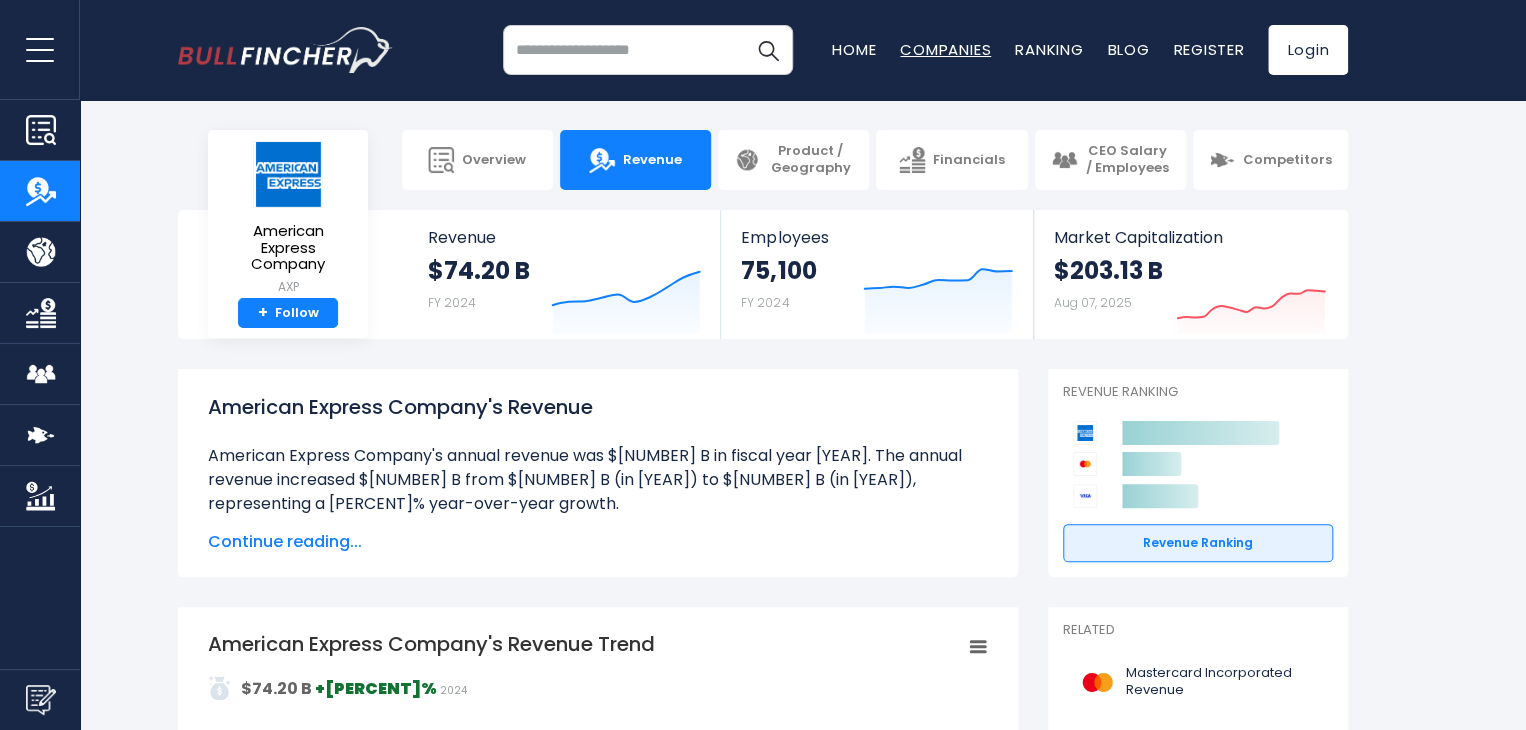 click on "Companies" at bounding box center (945, 49) 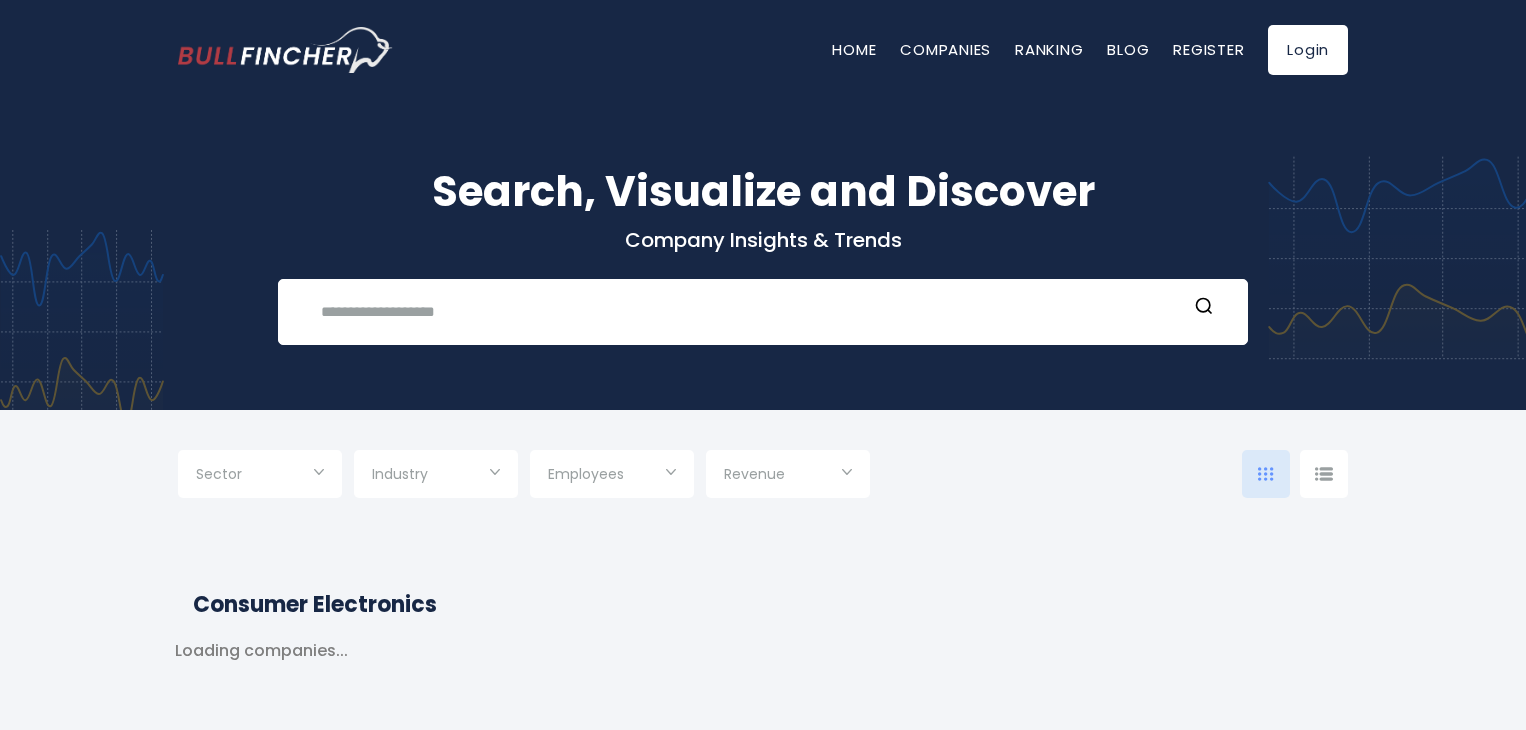 scroll, scrollTop: 0, scrollLeft: 0, axis: both 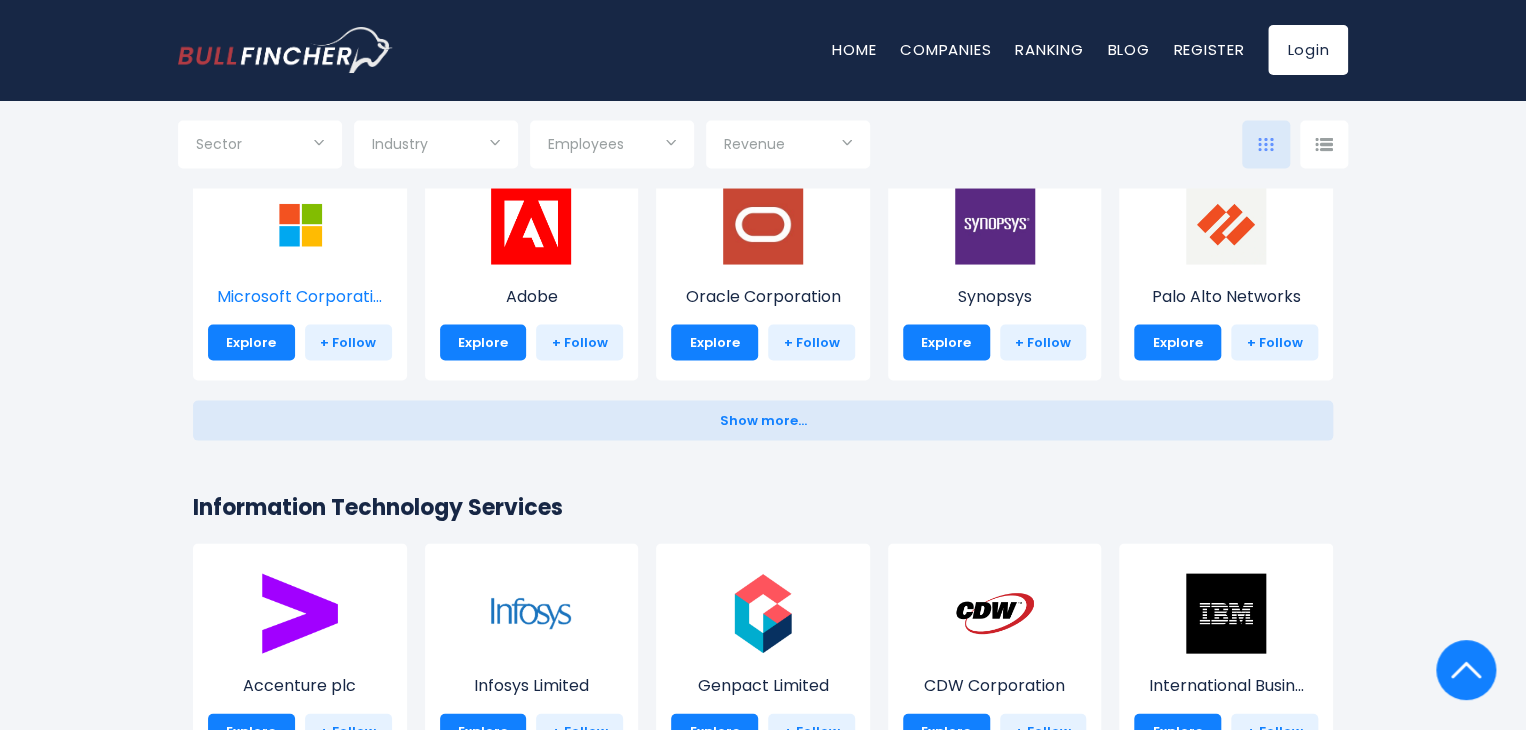 click at bounding box center [300, 224] 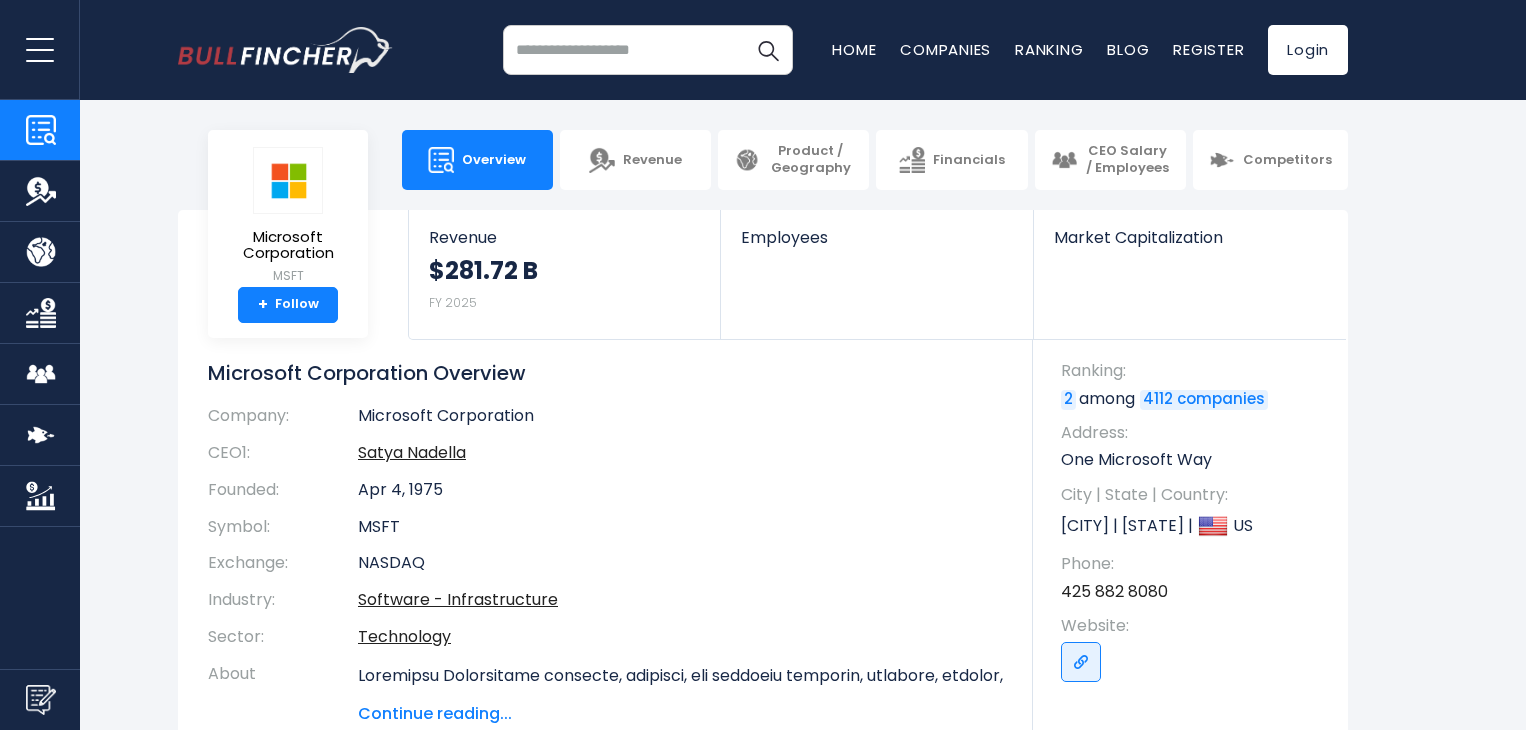 scroll, scrollTop: 0, scrollLeft: 0, axis: both 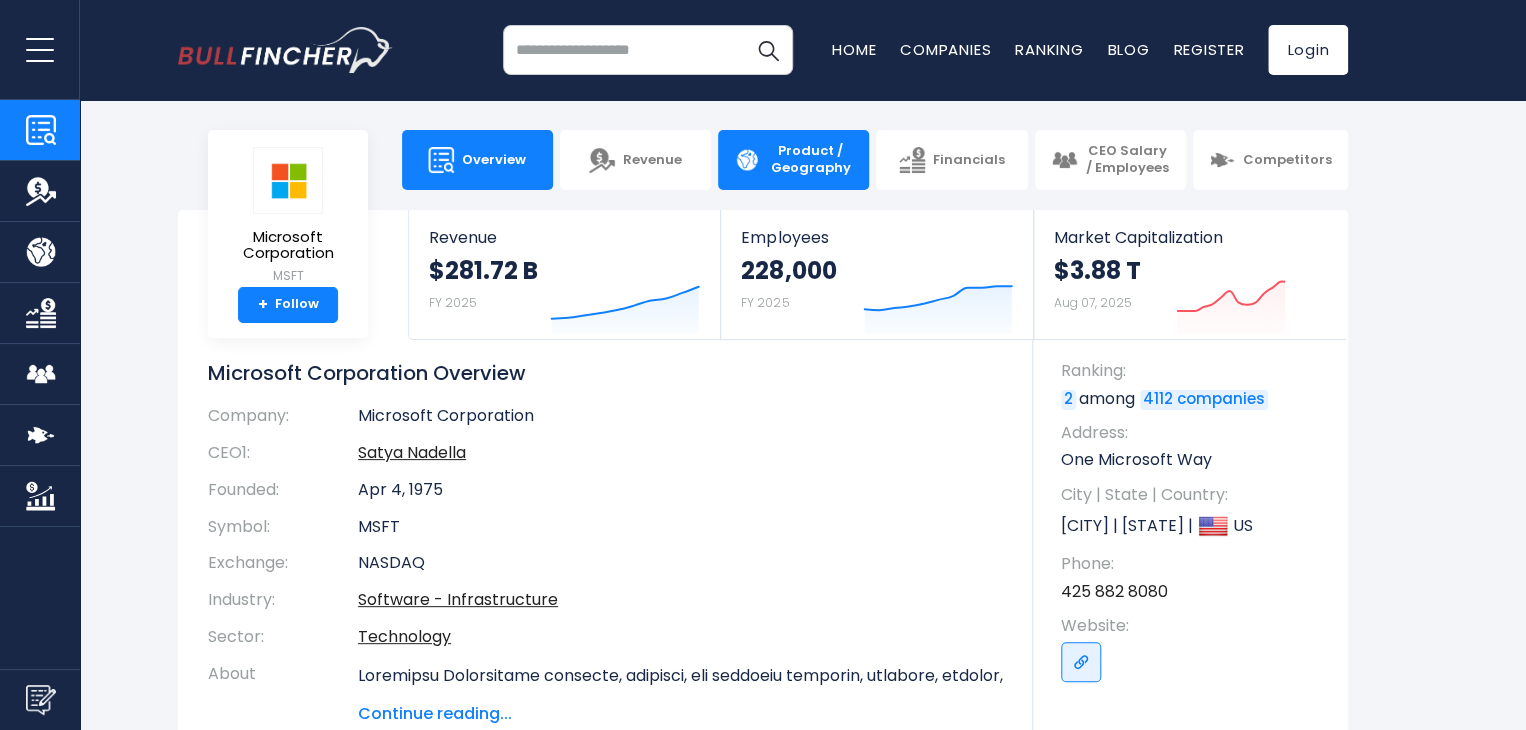 click on "Product / Geography" at bounding box center [810, 160] 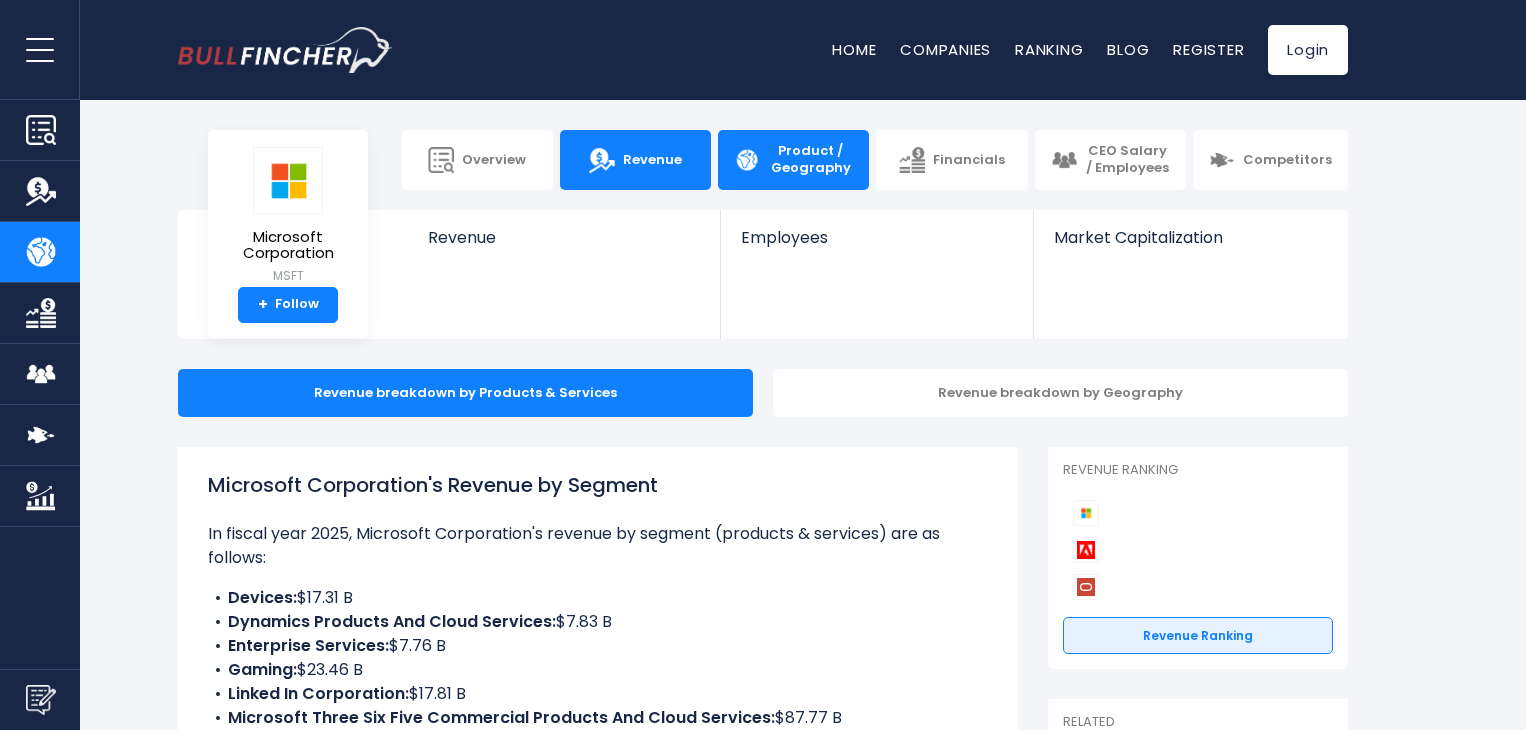 scroll, scrollTop: 0, scrollLeft: 0, axis: both 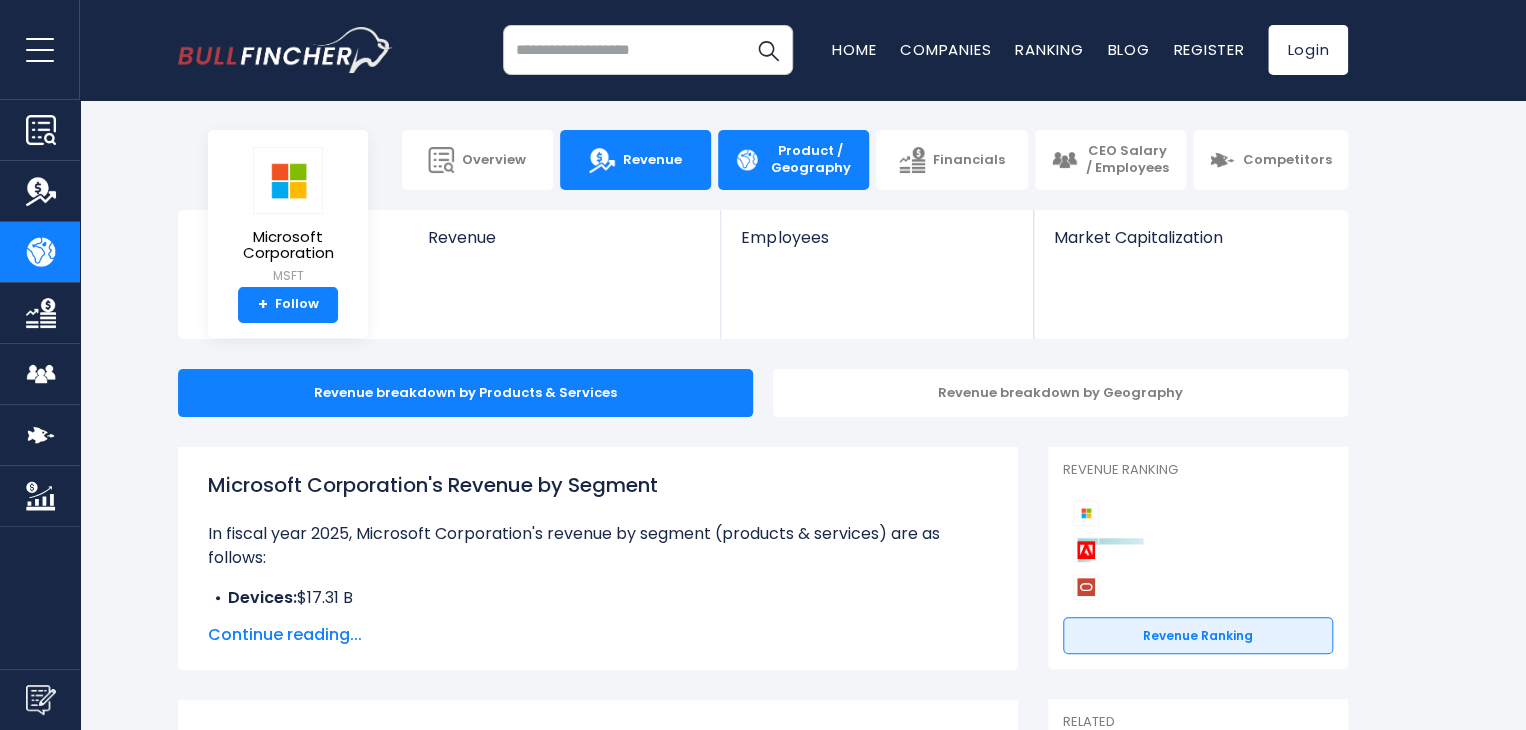 click on "Revenue" at bounding box center (652, 160) 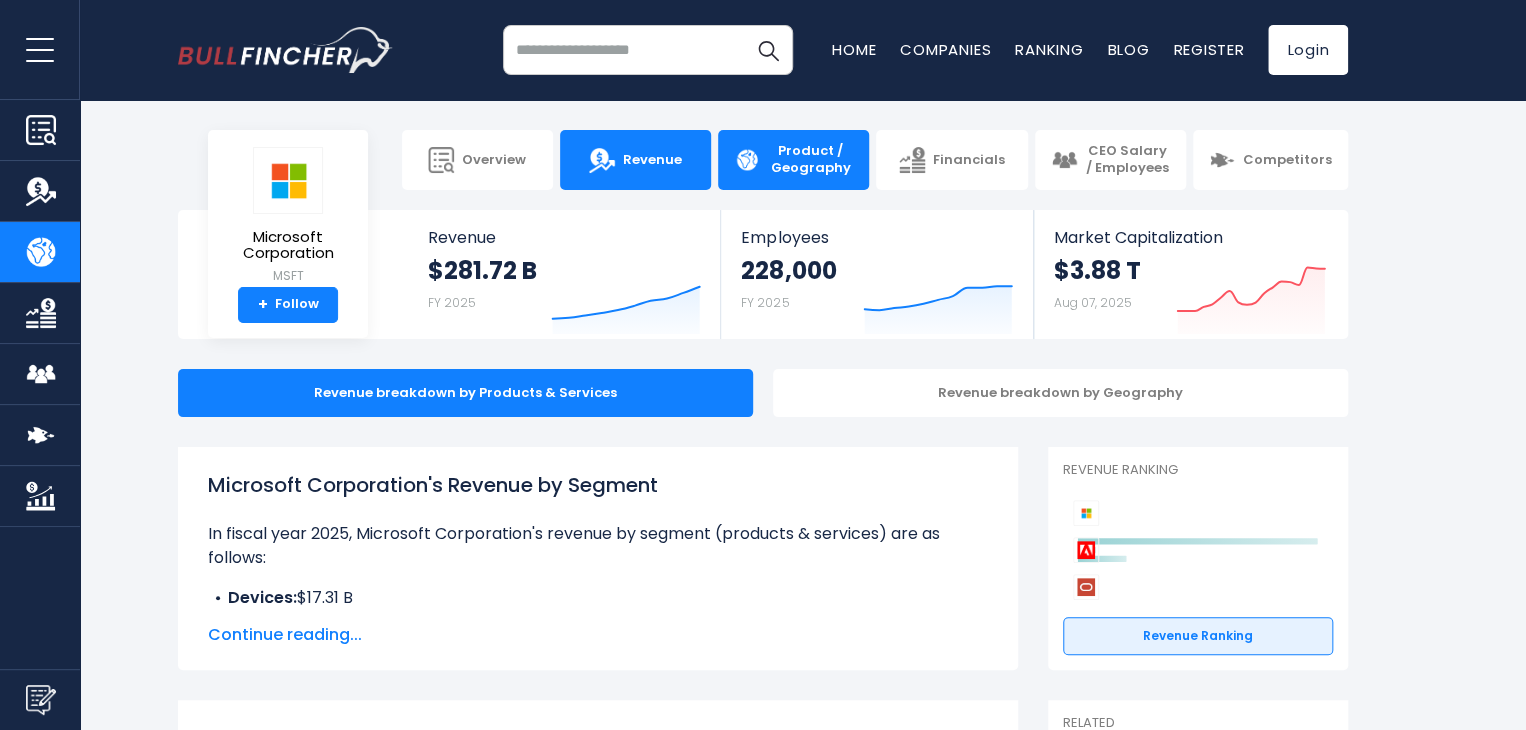 click on "Revenue" at bounding box center [652, 160] 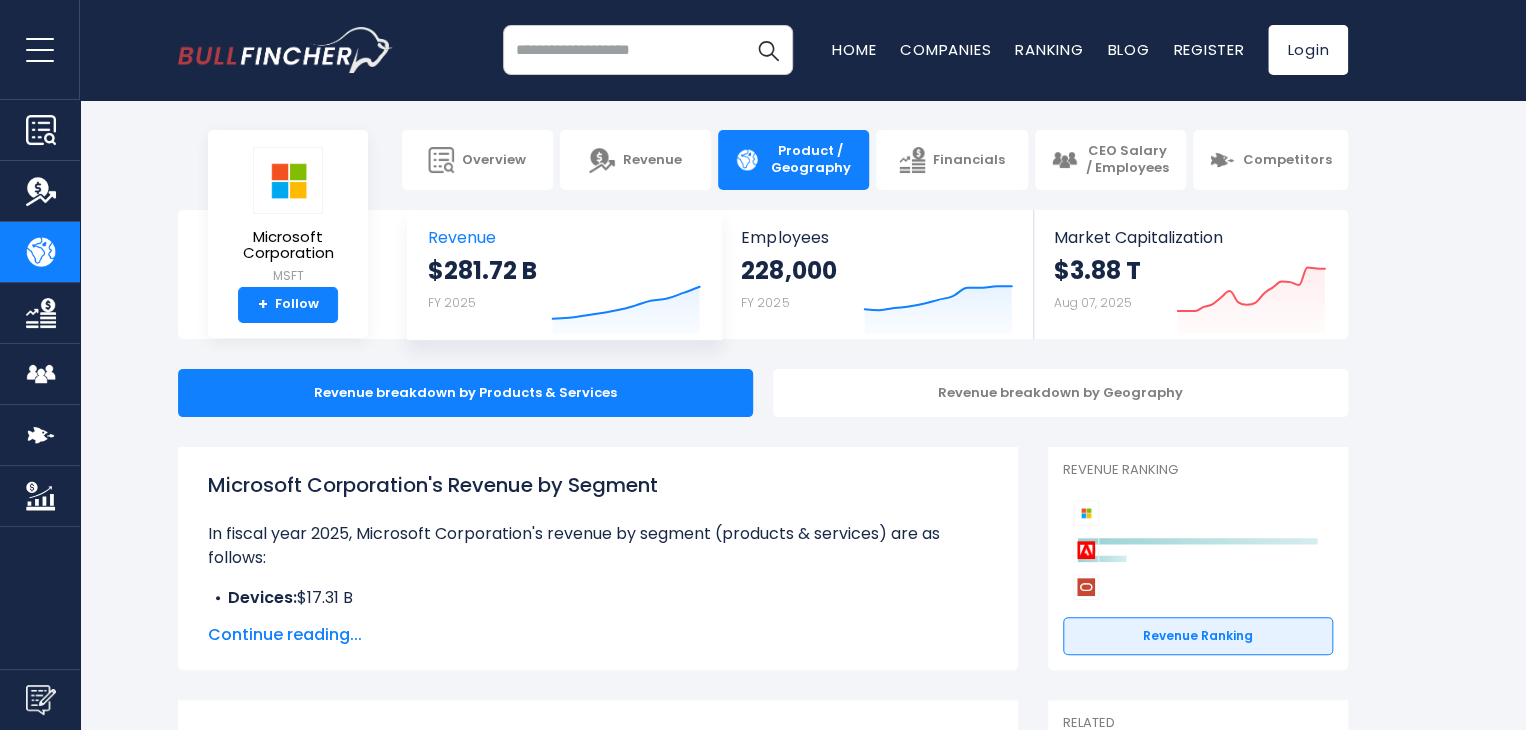 click on "Created with Highcharts 12.1.2" 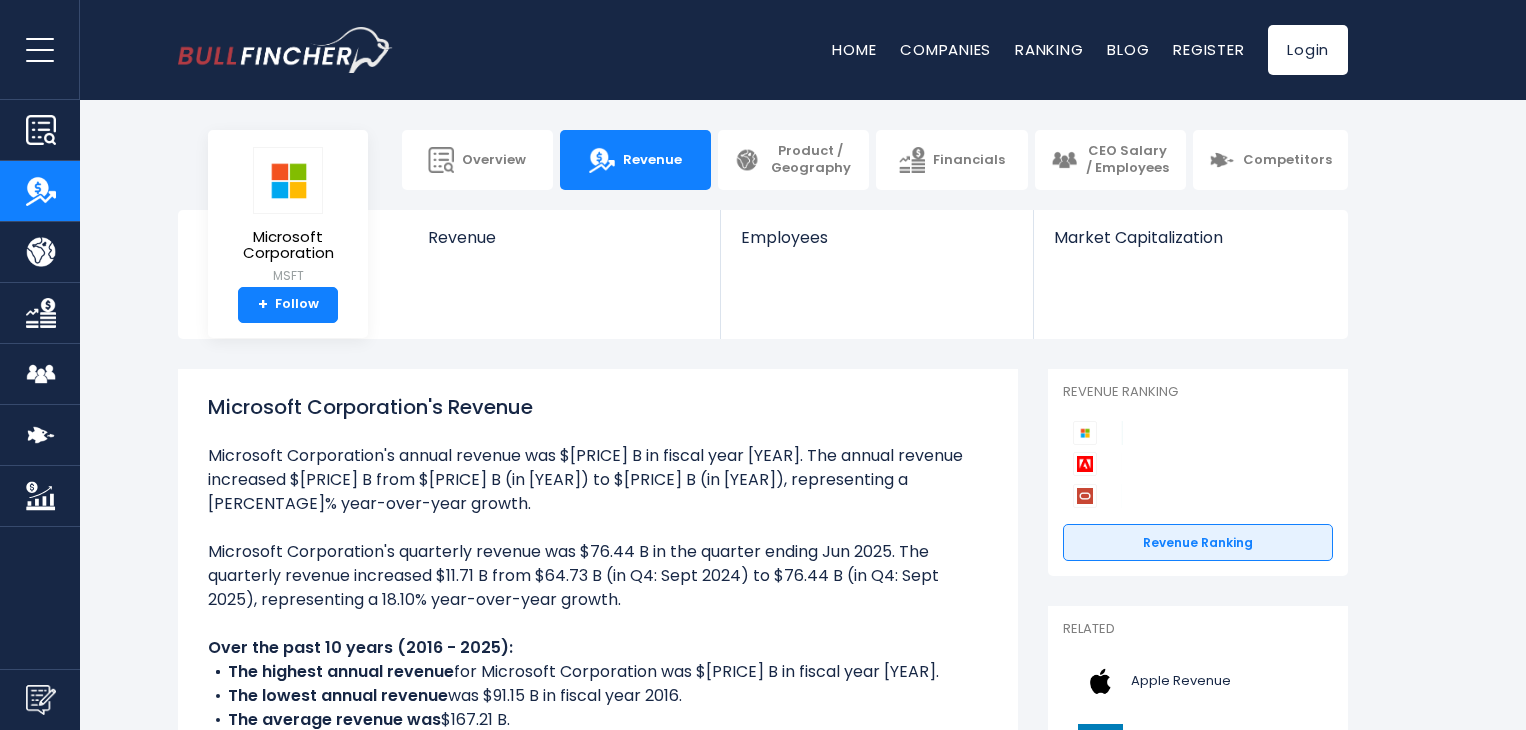scroll, scrollTop: 428, scrollLeft: 0, axis: vertical 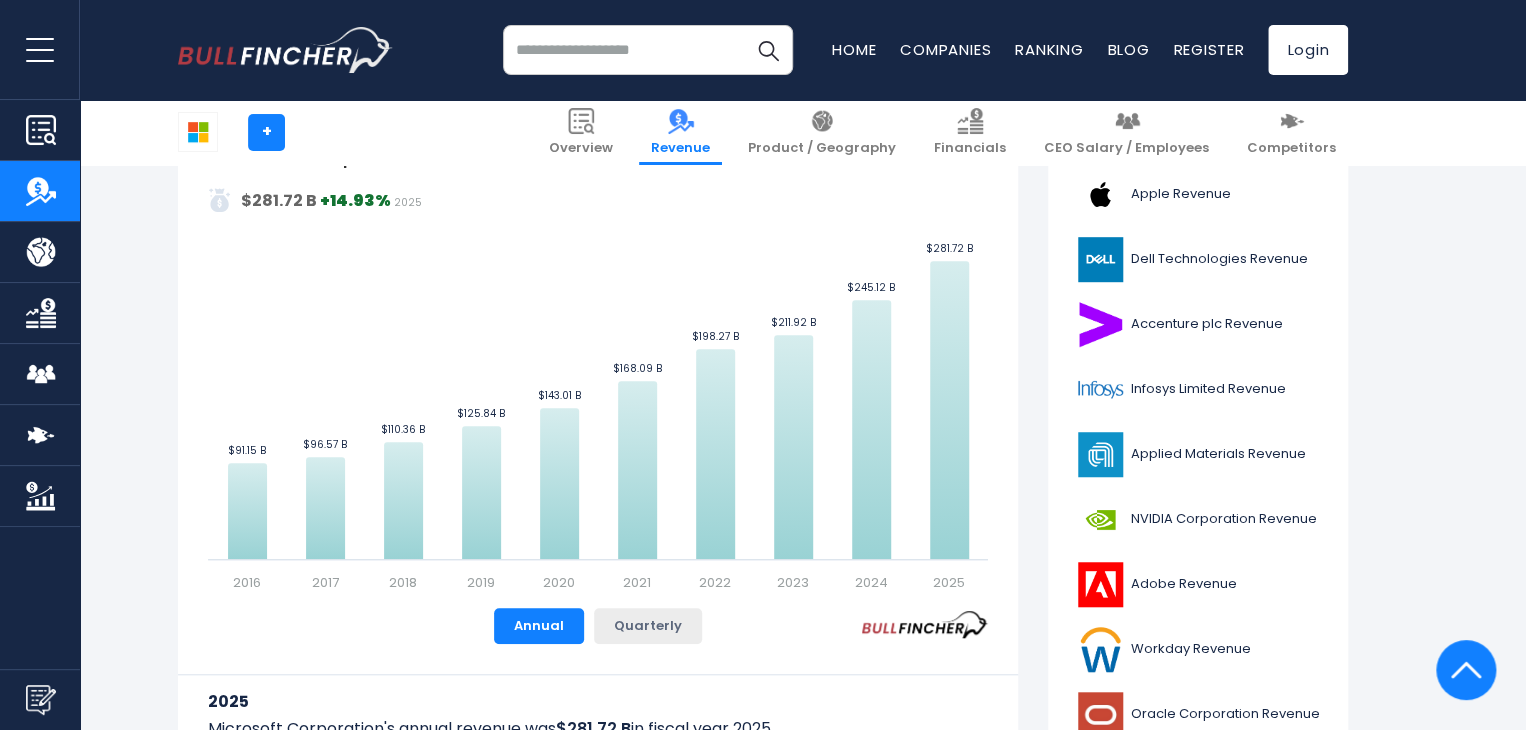 click on "Quarterly" at bounding box center (648, 626) 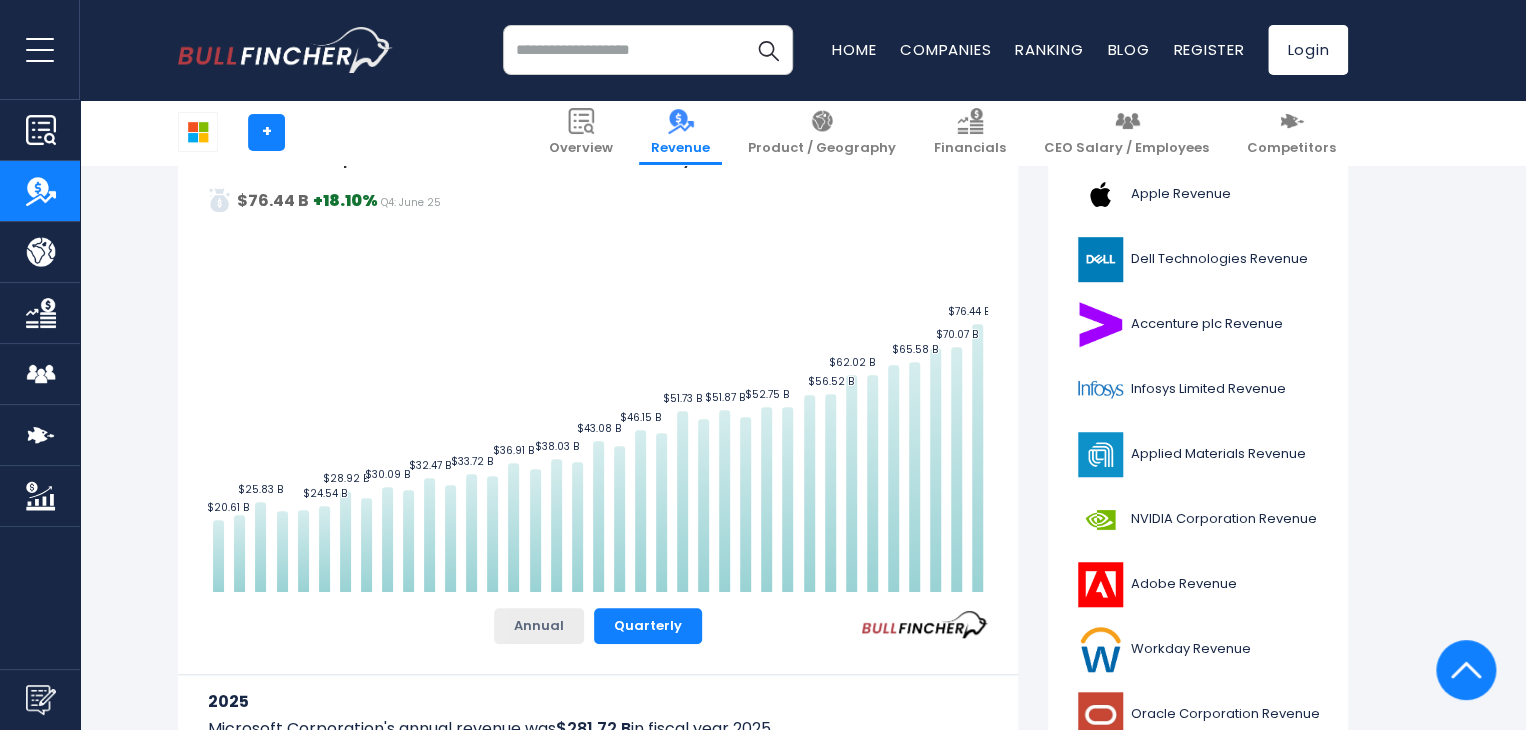 click on "Annual" at bounding box center [539, 626] 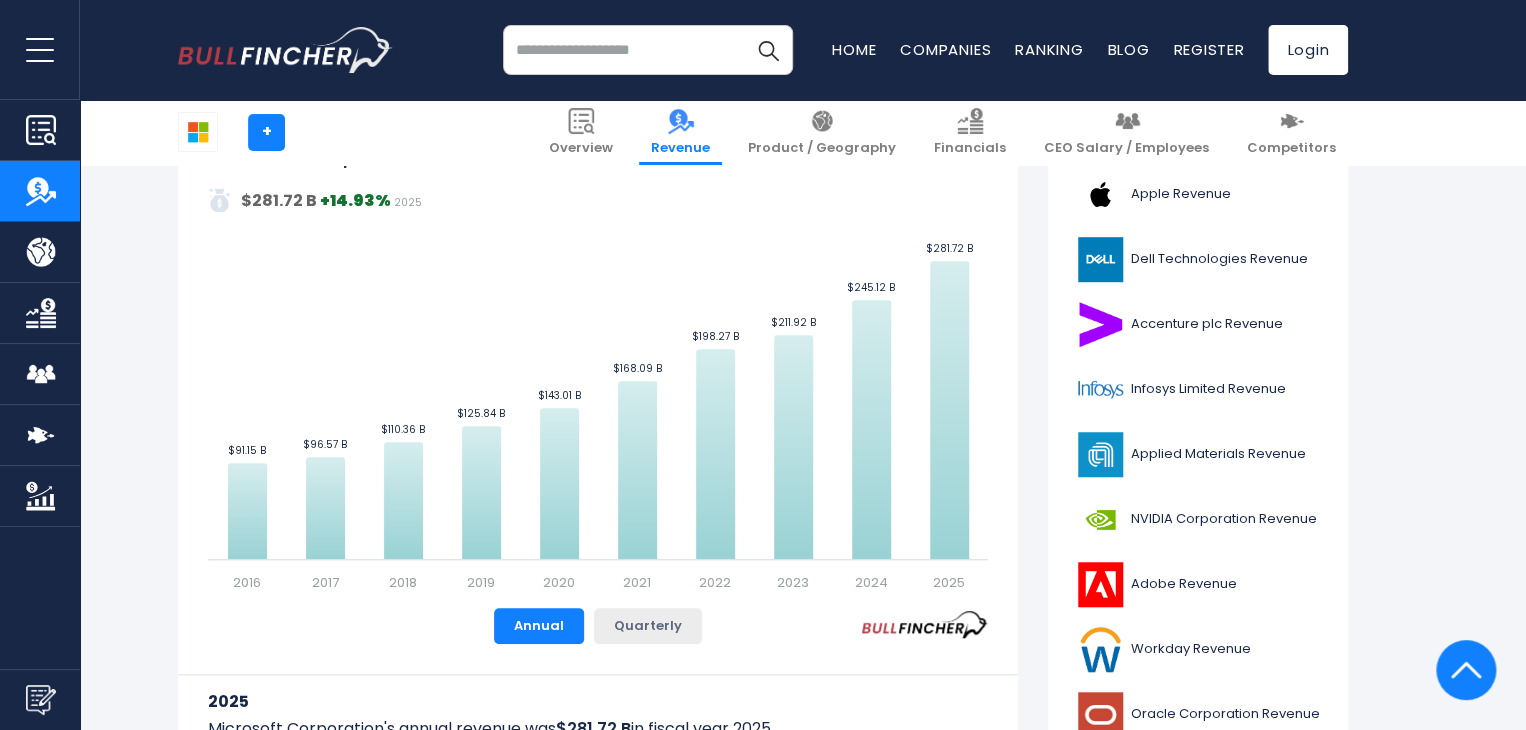 click on "Quarterly" at bounding box center (648, 626) 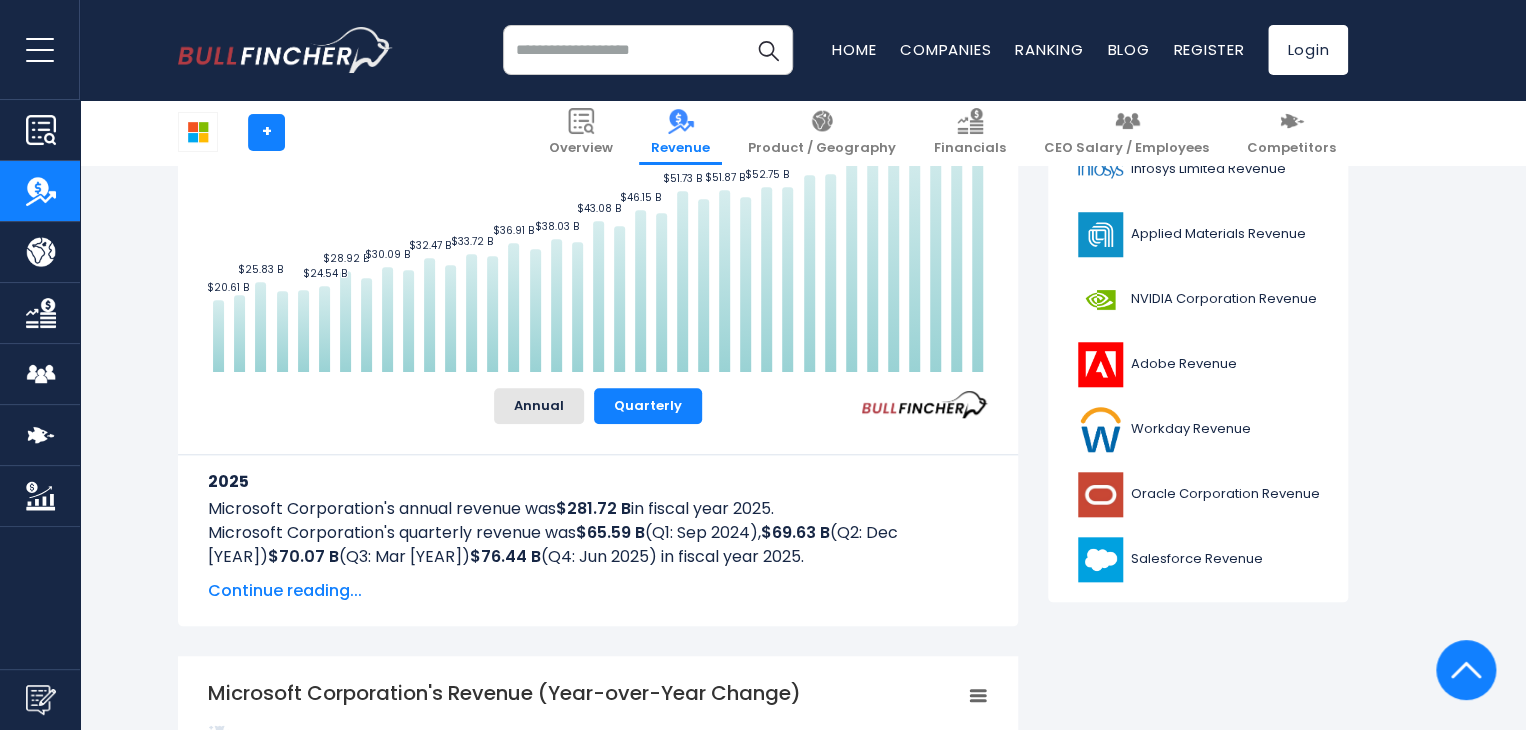 scroll, scrollTop: 718, scrollLeft: 0, axis: vertical 